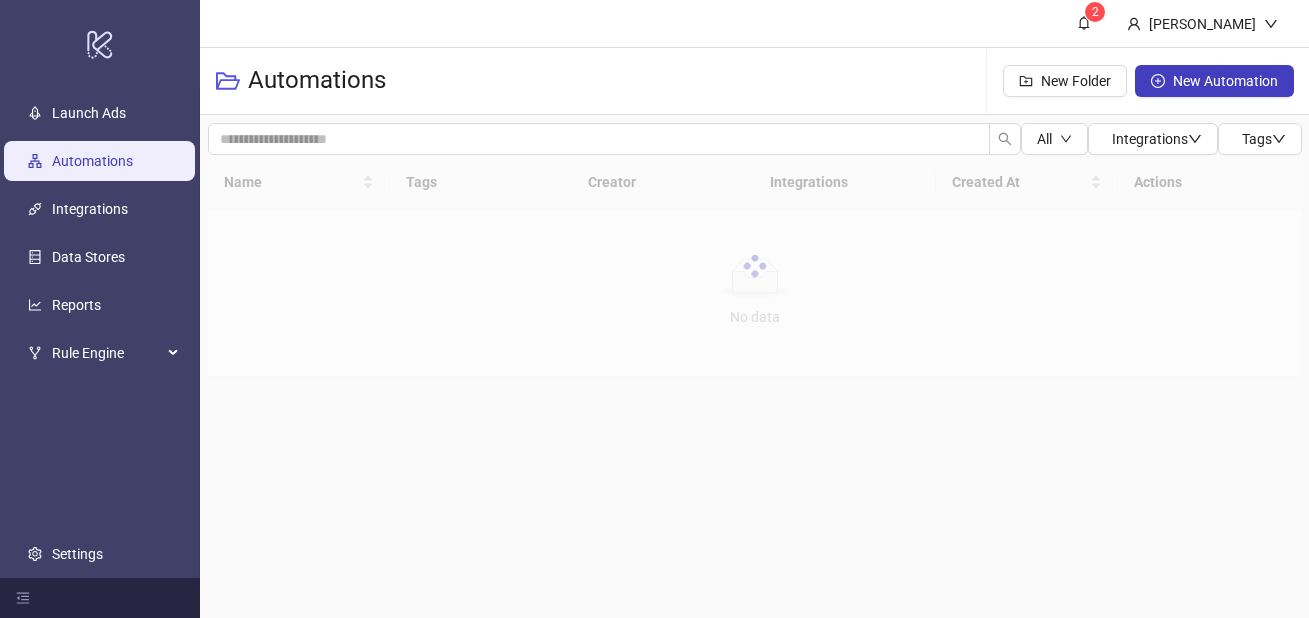 scroll, scrollTop: 0, scrollLeft: 0, axis: both 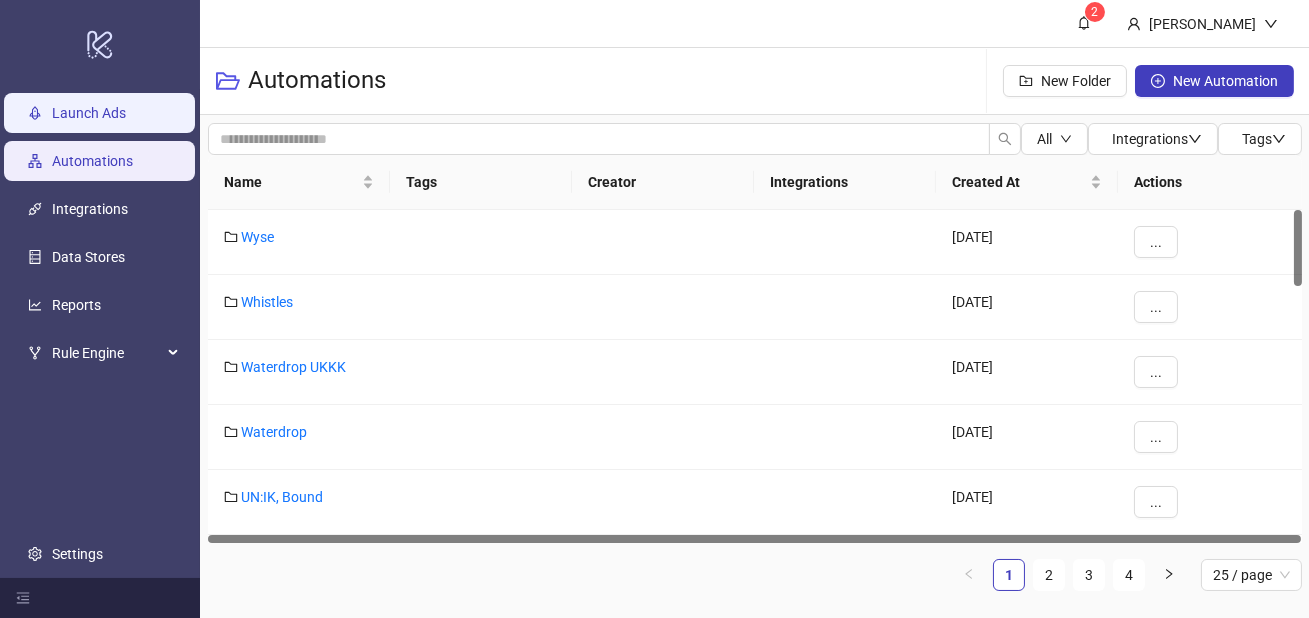 click on "Launch Ads" at bounding box center [89, 113] 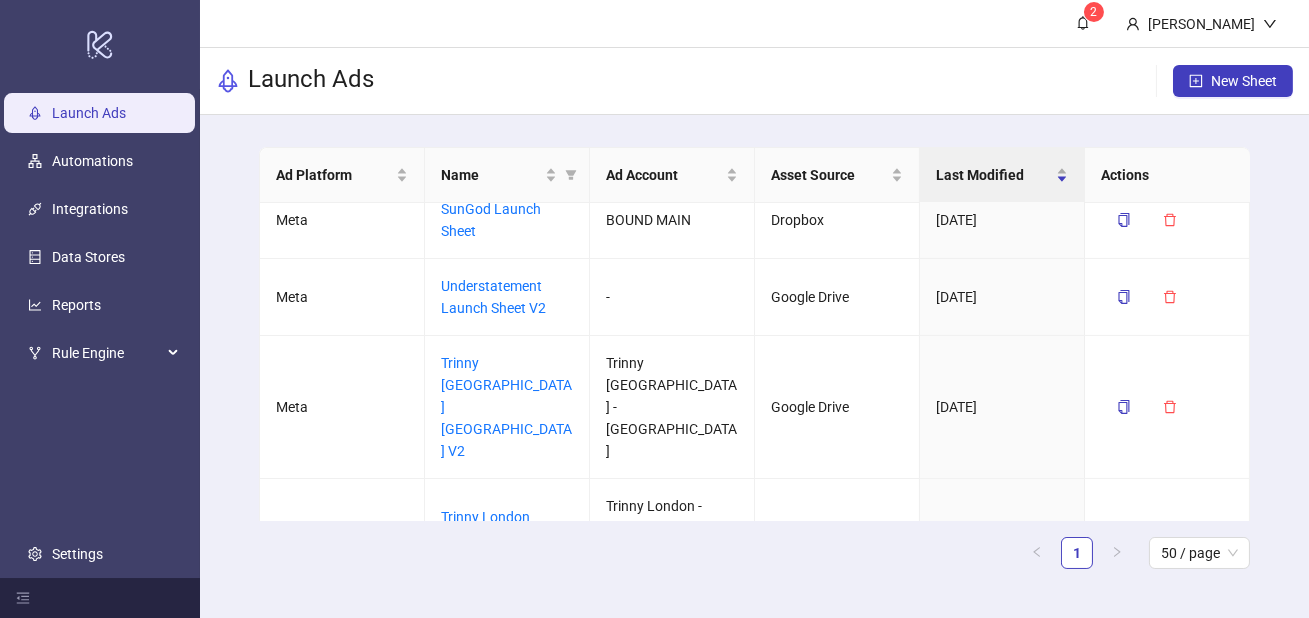 scroll, scrollTop: 990, scrollLeft: 0, axis: vertical 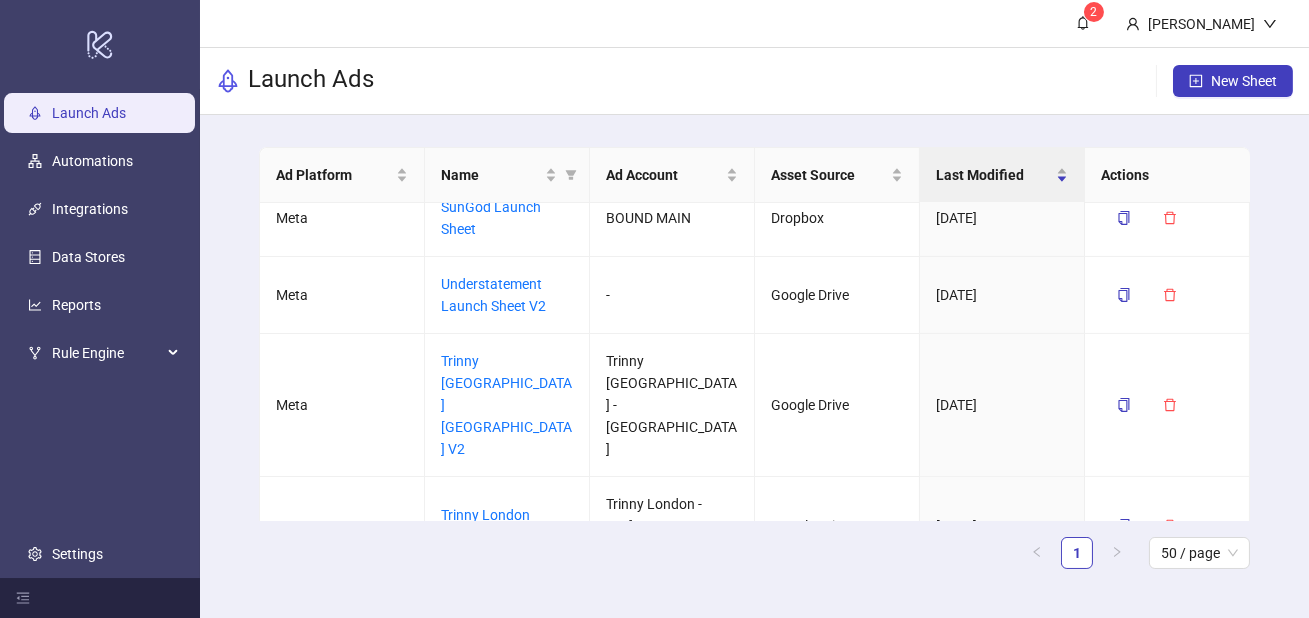 click on "Crew Clothing" at bounding box center [484, 713] 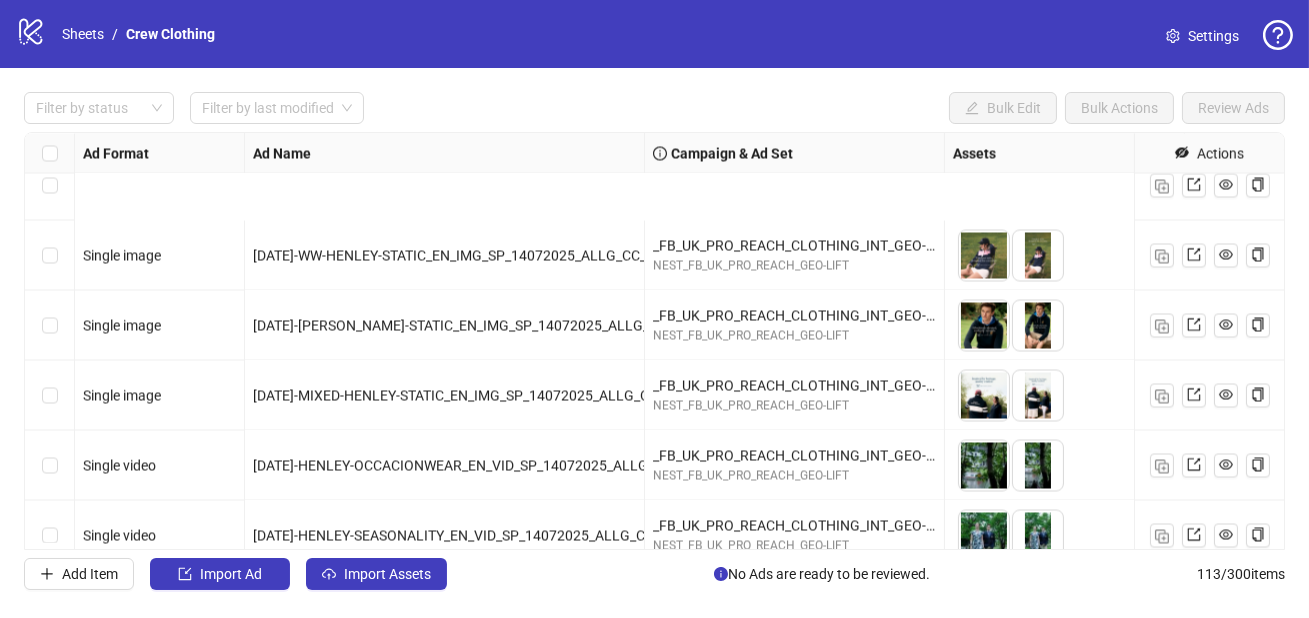 scroll, scrollTop: 7533, scrollLeft: 0, axis: vertical 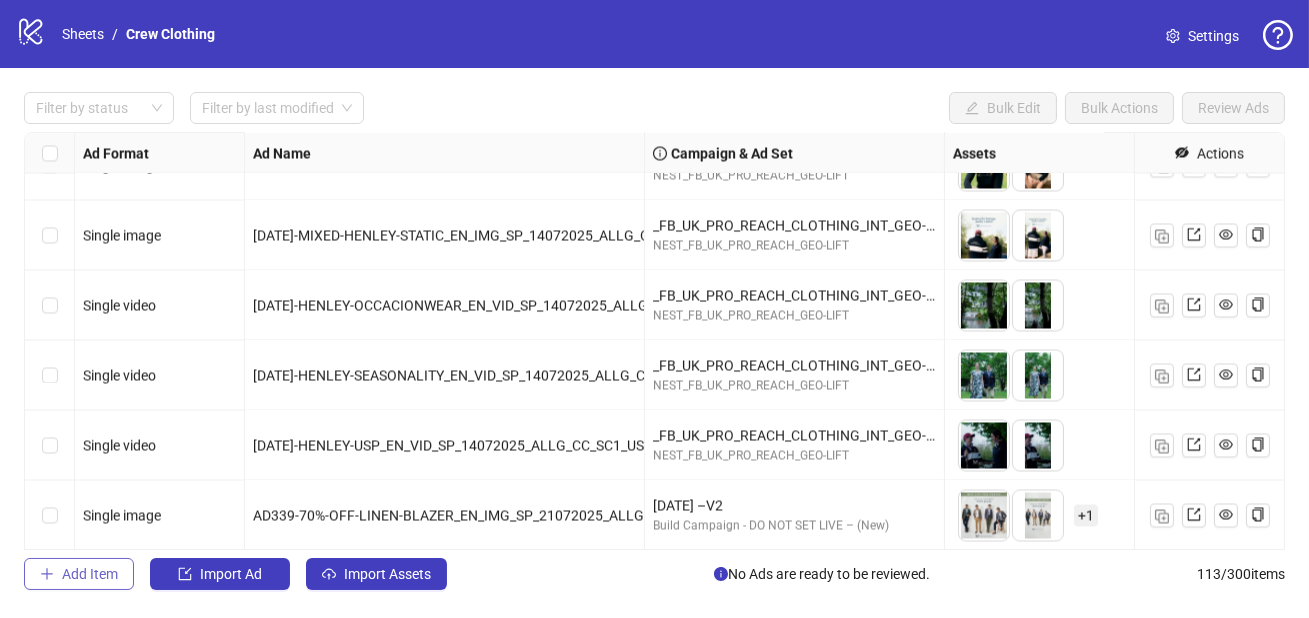 click on "Add Item" at bounding box center (90, 574) 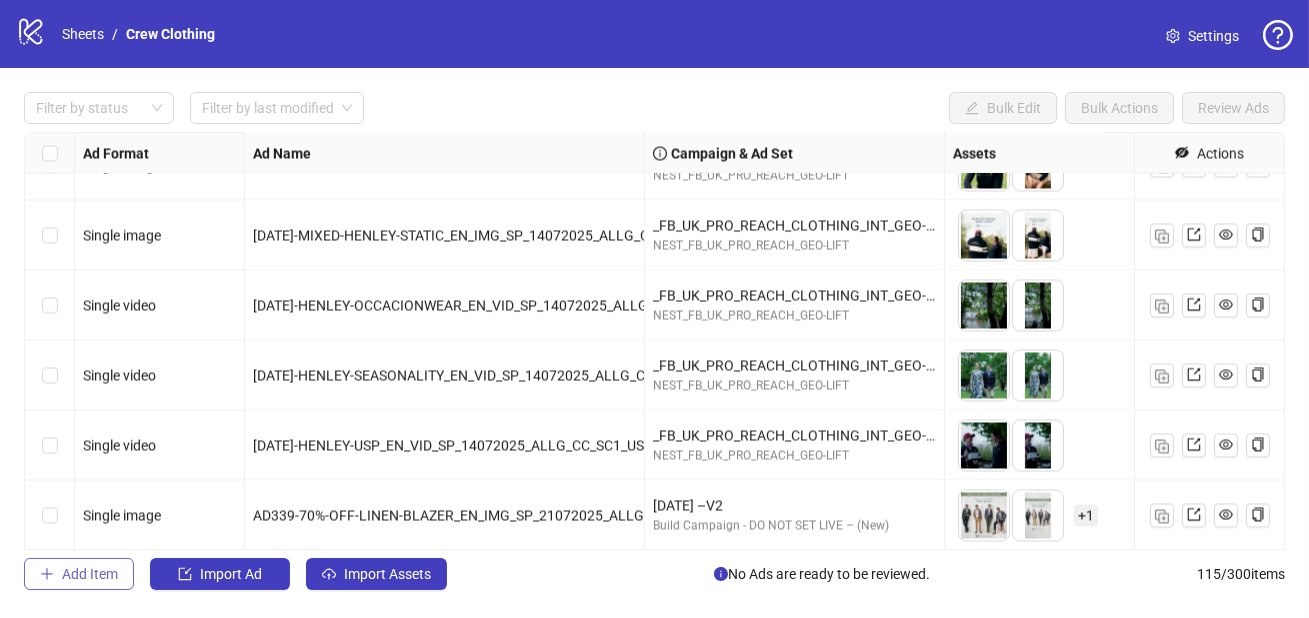 click on "Add Item" at bounding box center [90, 574] 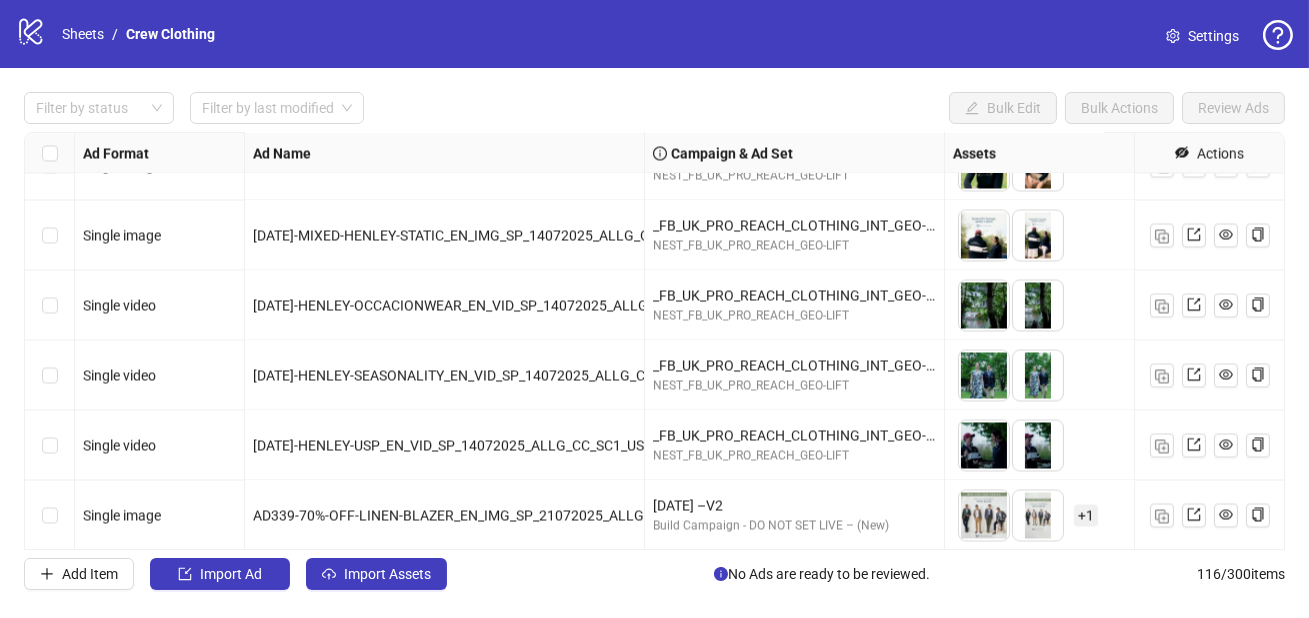 scroll, scrollTop: 7743, scrollLeft: 0, axis: vertical 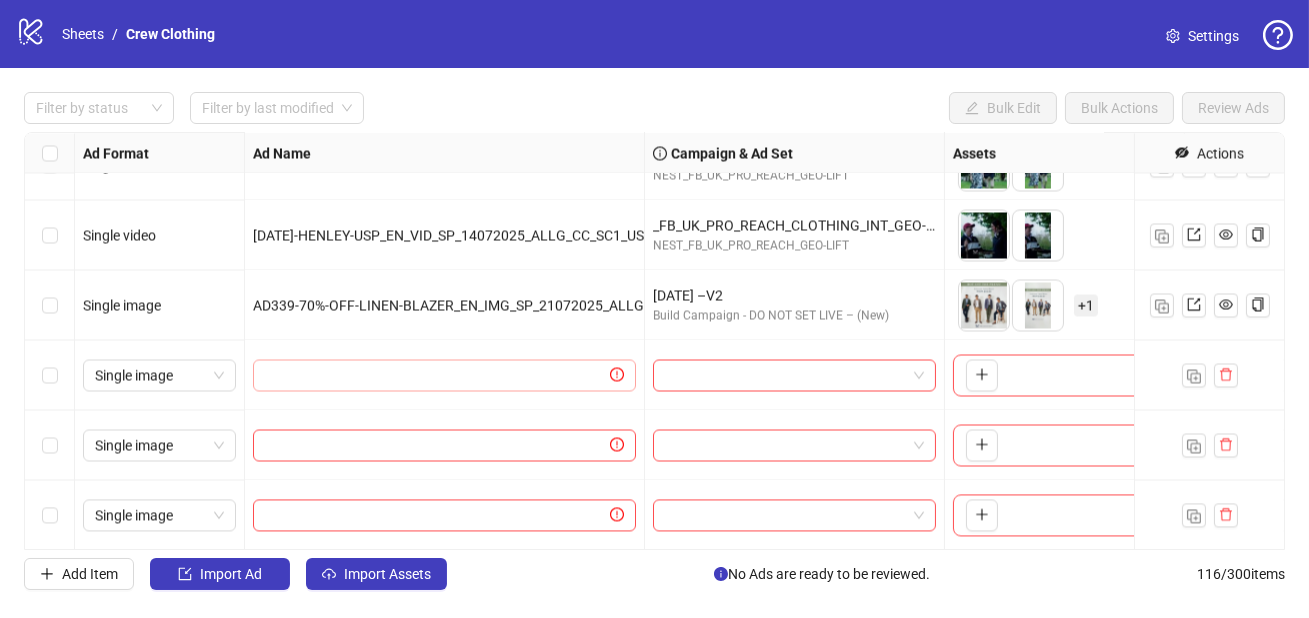 click at bounding box center (444, 375) 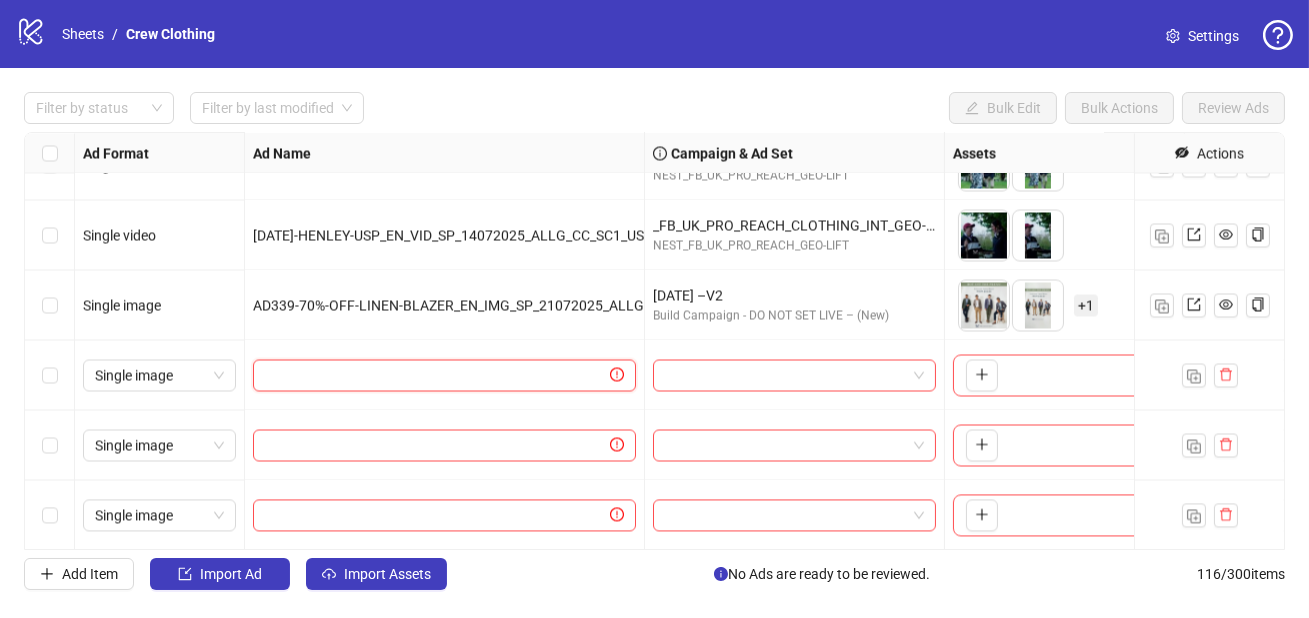 paste on "**********" 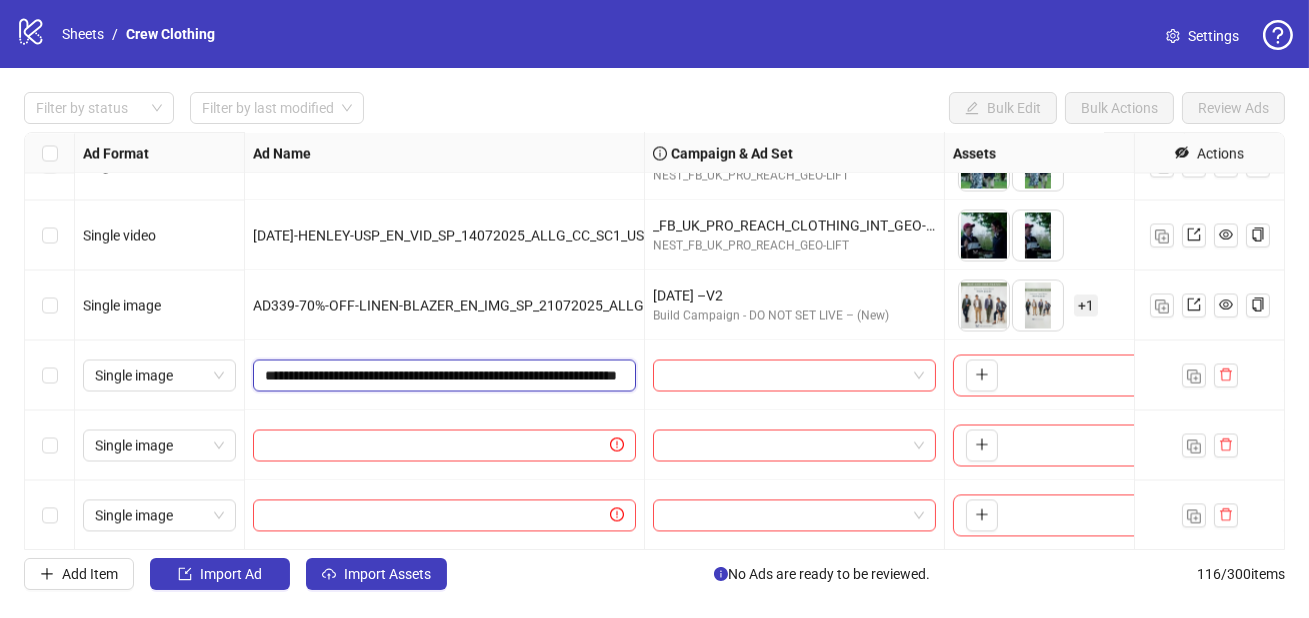 scroll, scrollTop: 0, scrollLeft: 184, axis: horizontal 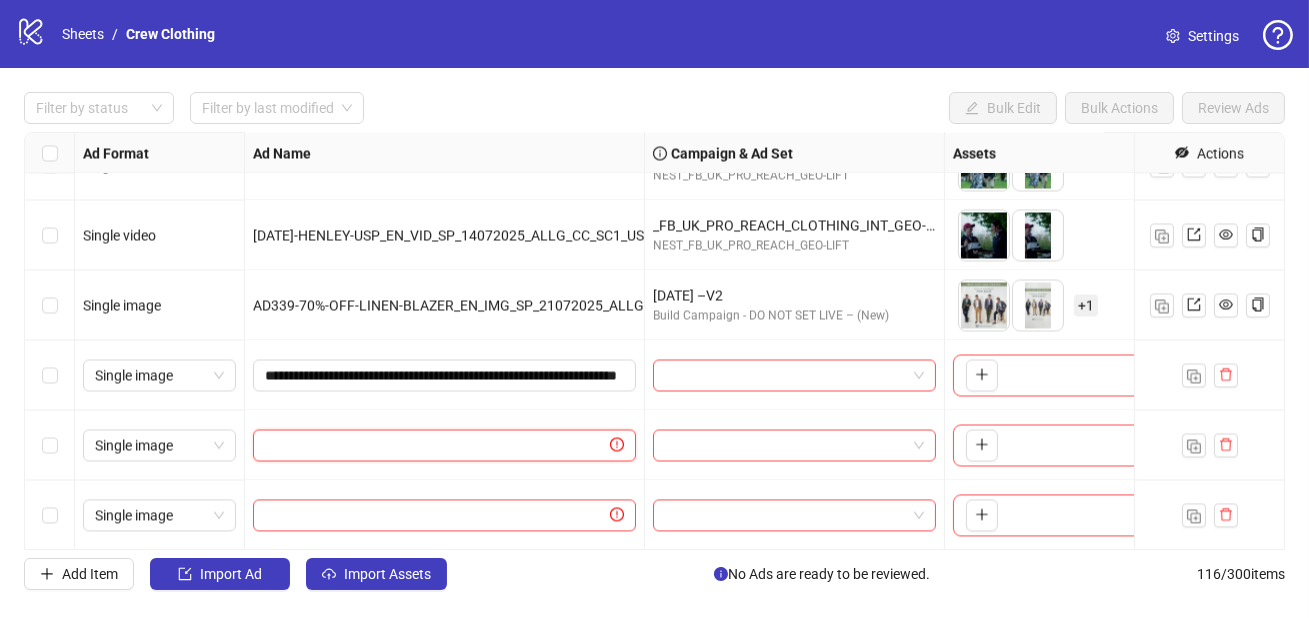 click at bounding box center [435, 445] 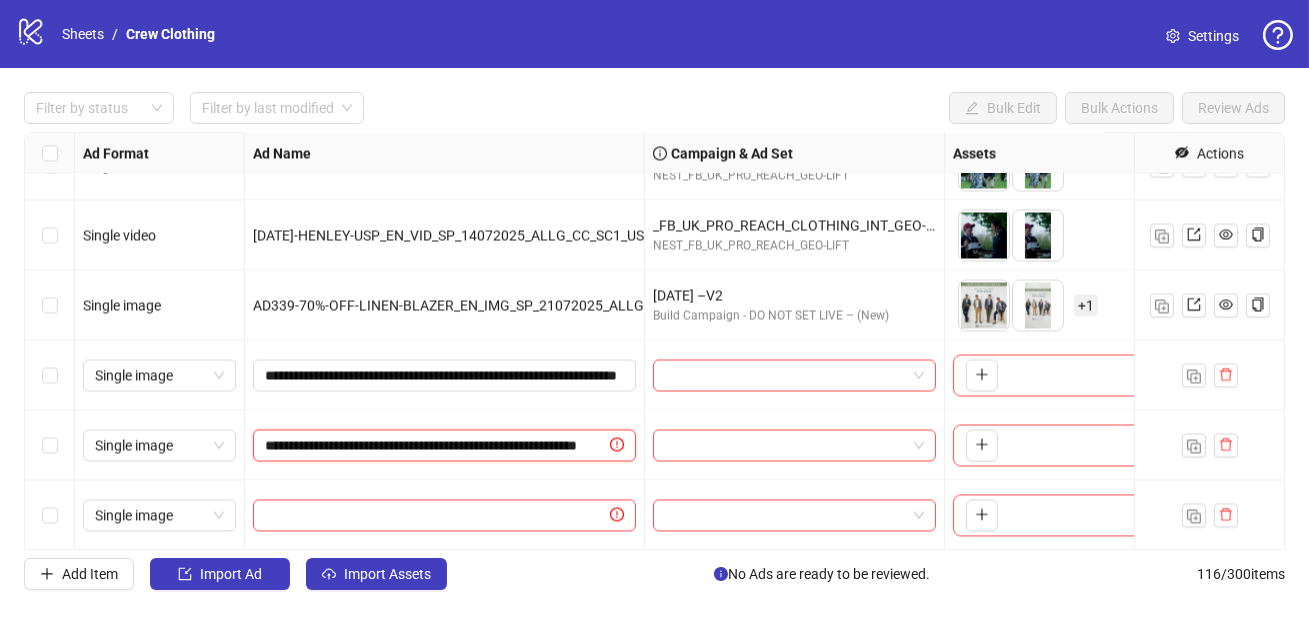 scroll, scrollTop: 0, scrollLeft: 125, axis: horizontal 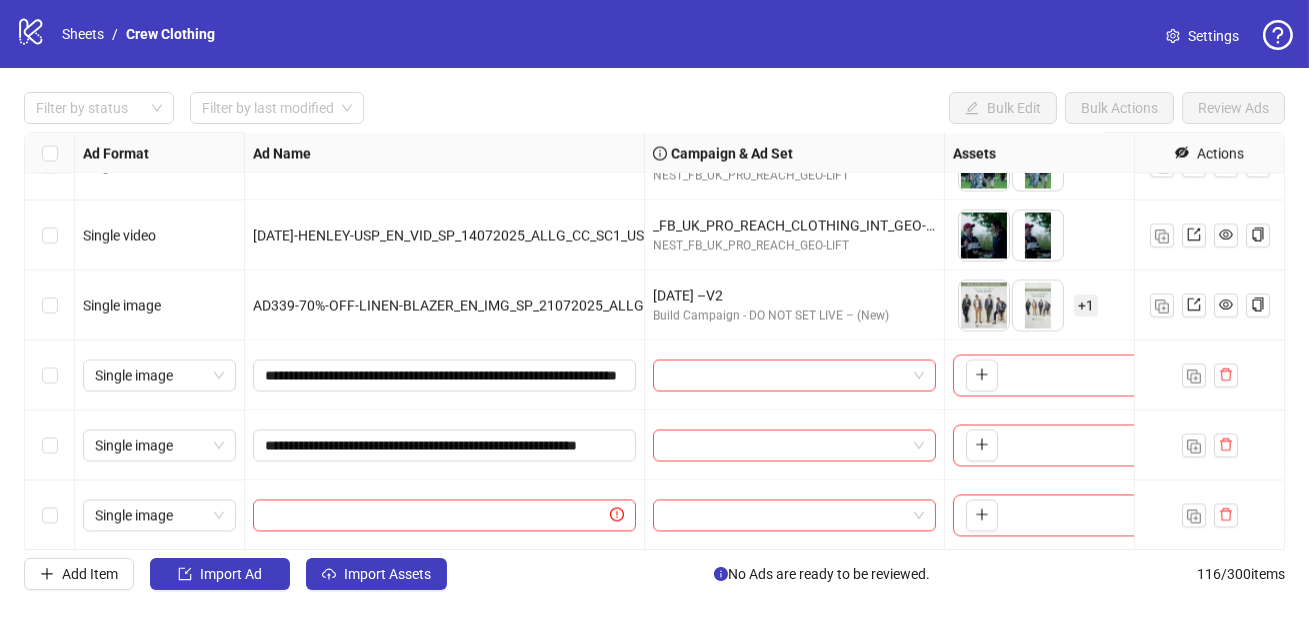 click at bounding box center (445, 515) 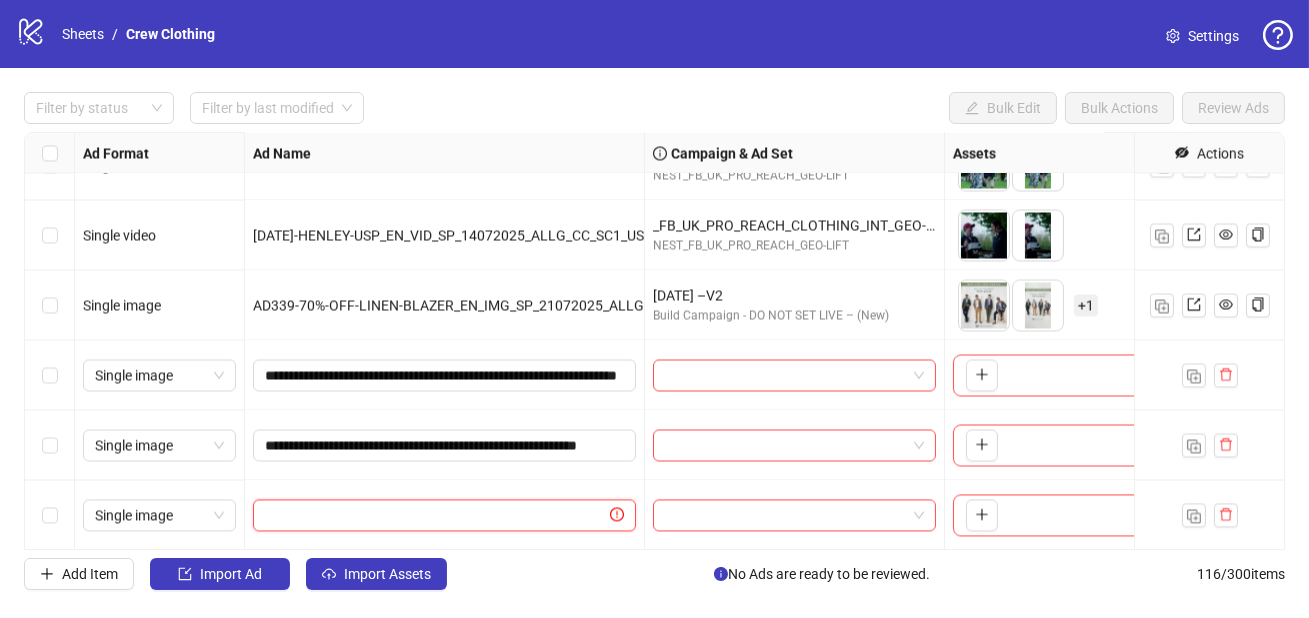 click at bounding box center (435, 515) 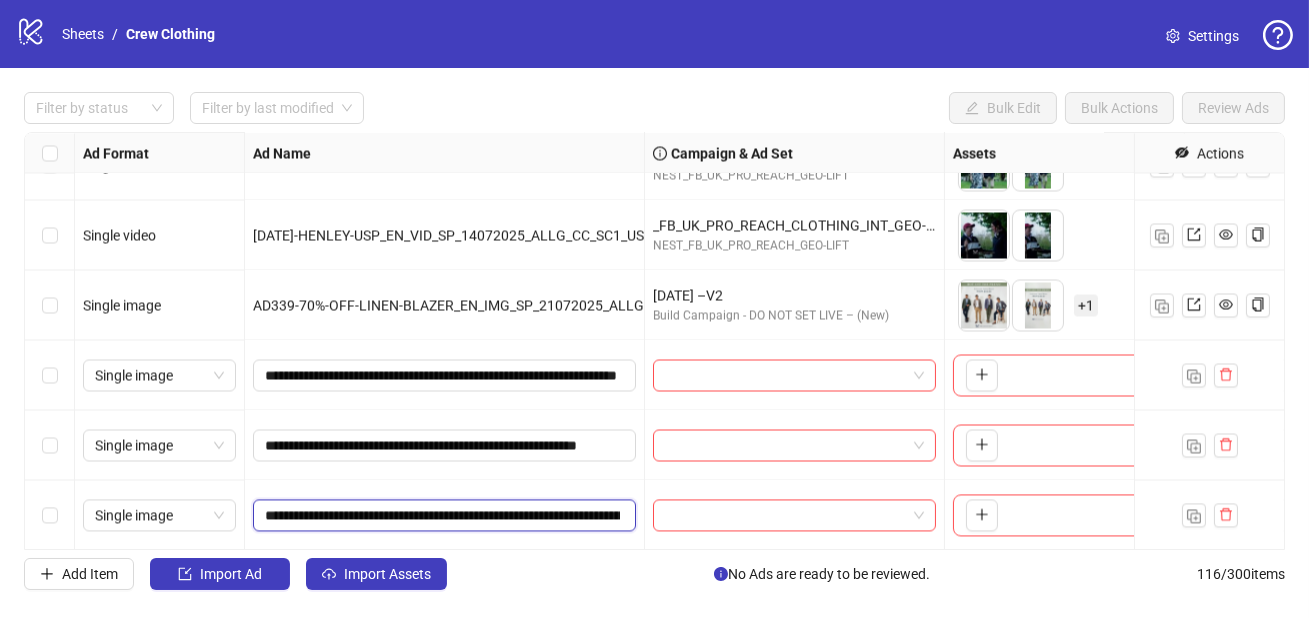 scroll, scrollTop: 0, scrollLeft: 275, axis: horizontal 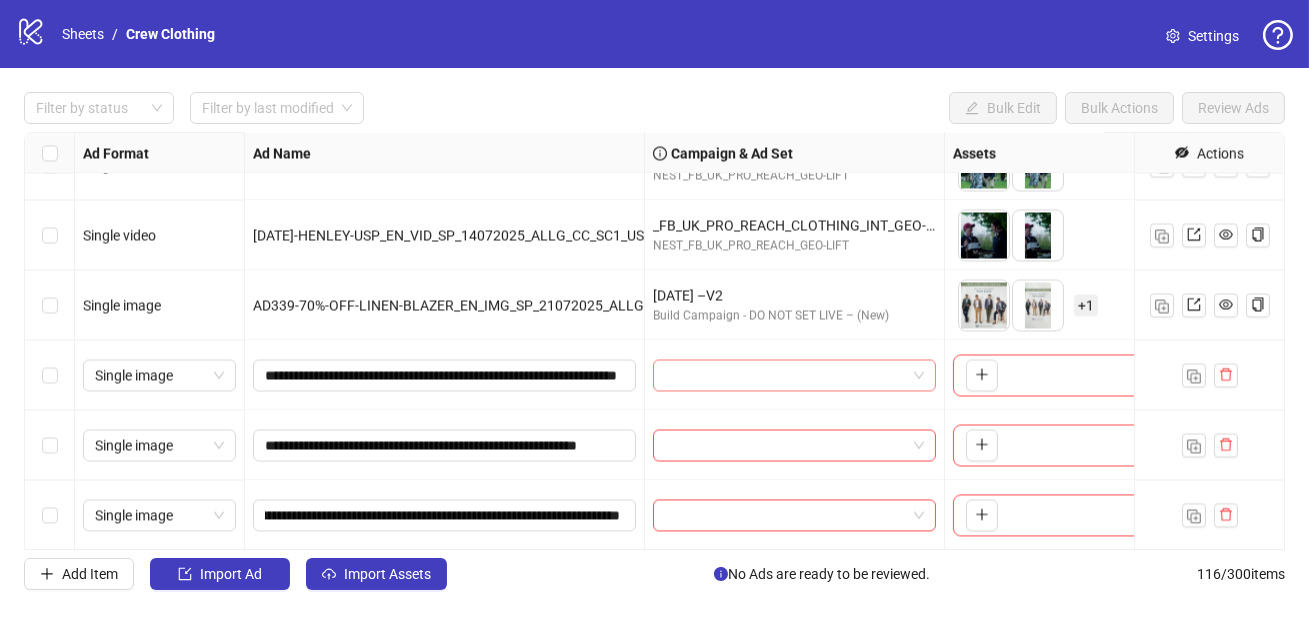 click at bounding box center [785, 375] 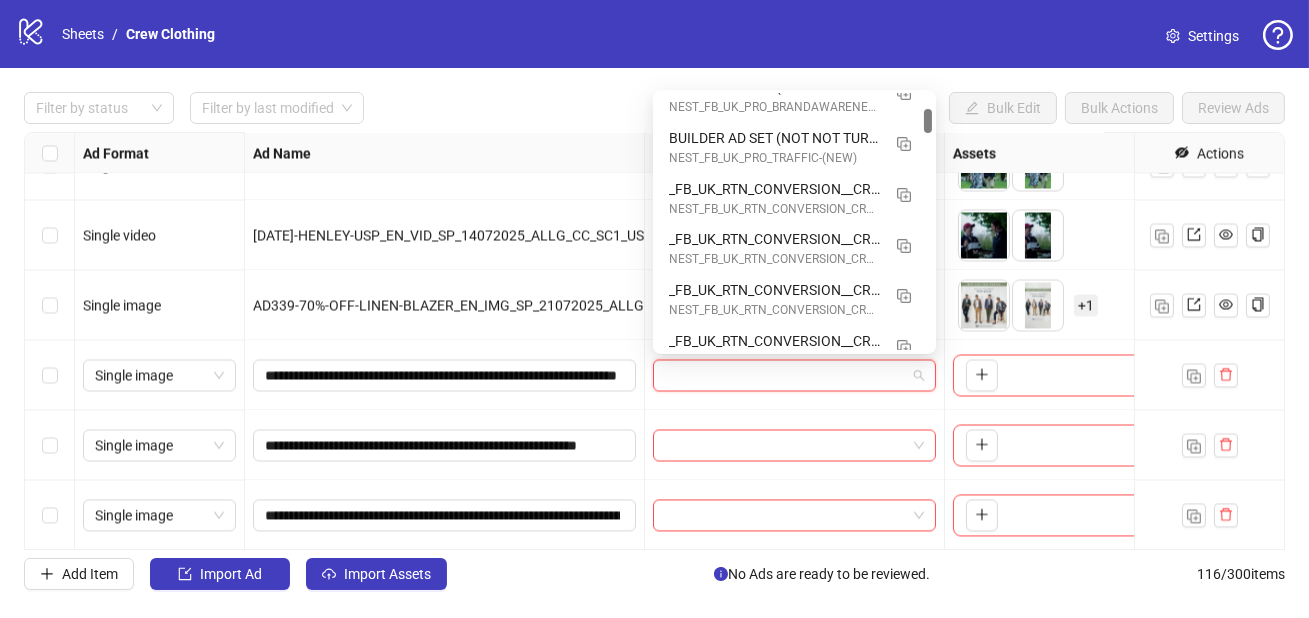 scroll, scrollTop: 0, scrollLeft: 0, axis: both 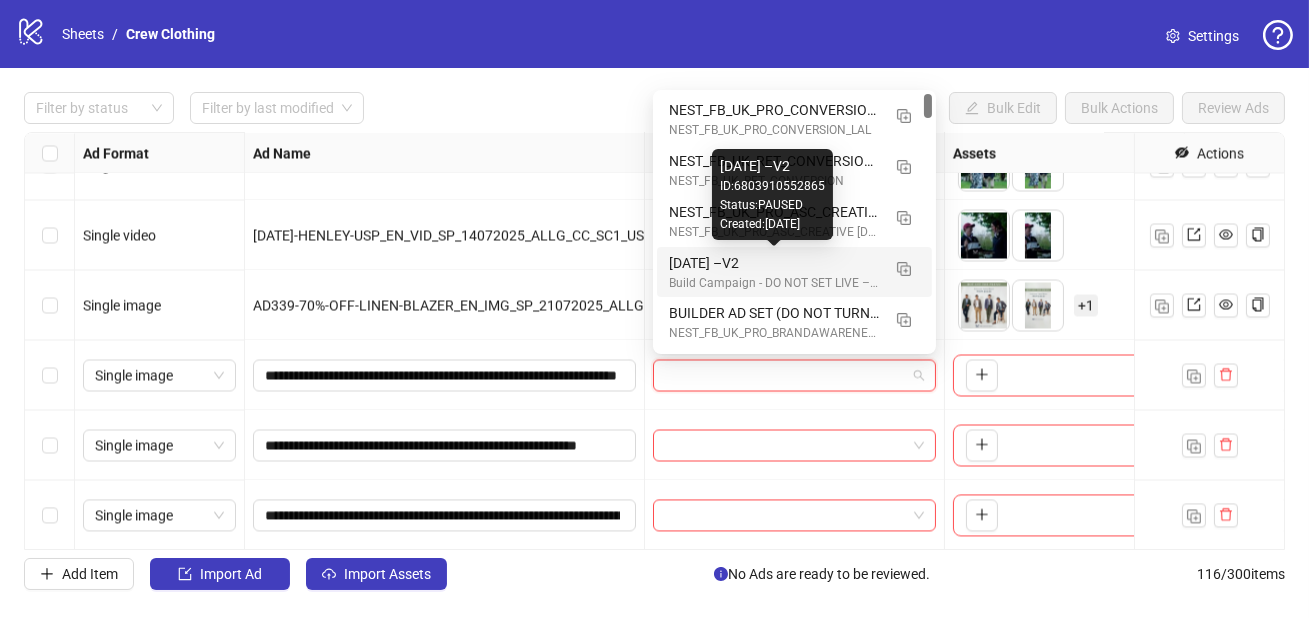 click on "[DATE] –V2" at bounding box center (774, 263) 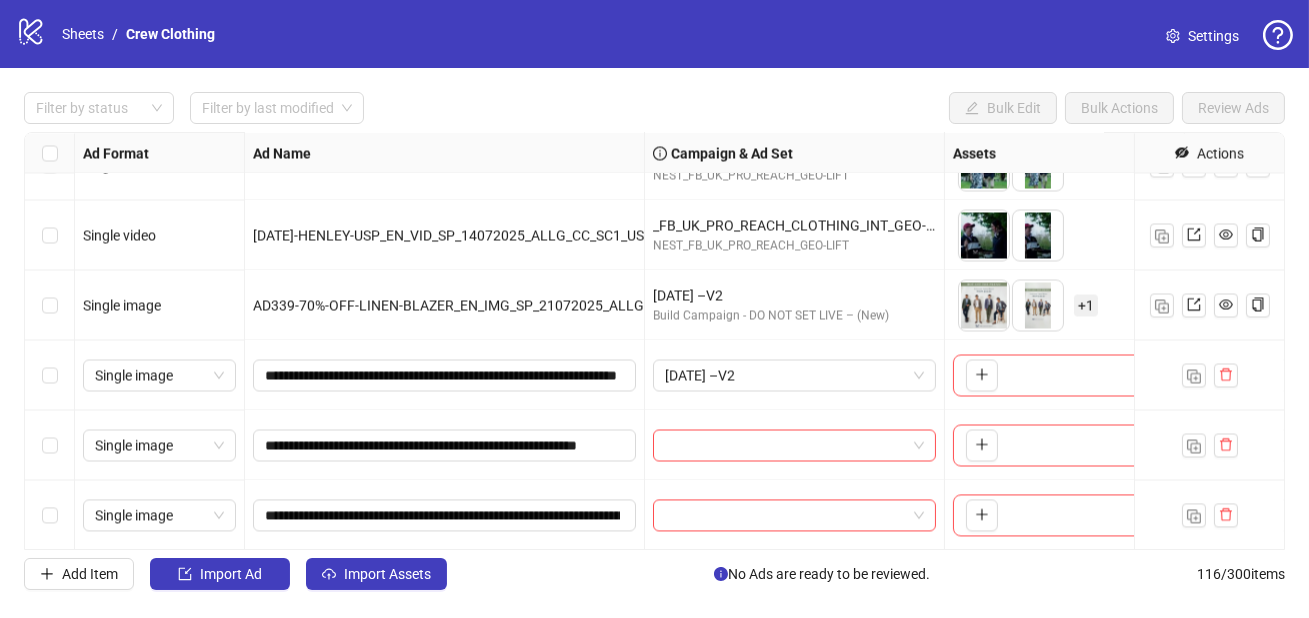 click at bounding box center (795, 445) 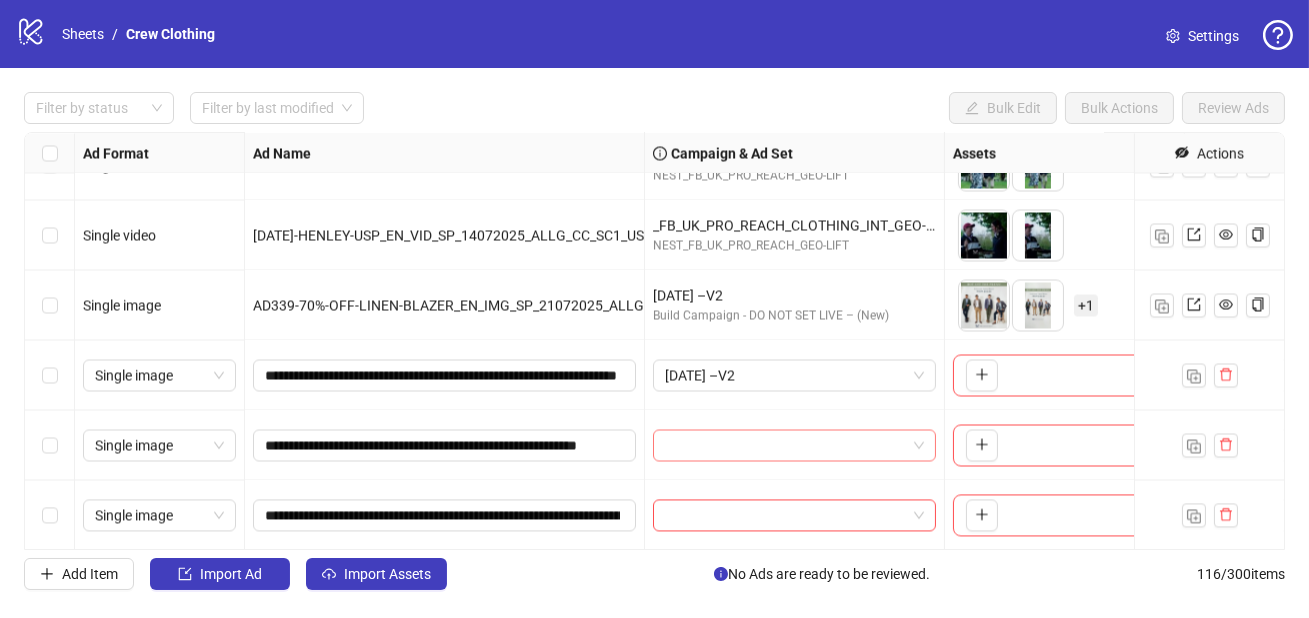 click at bounding box center (785, 445) 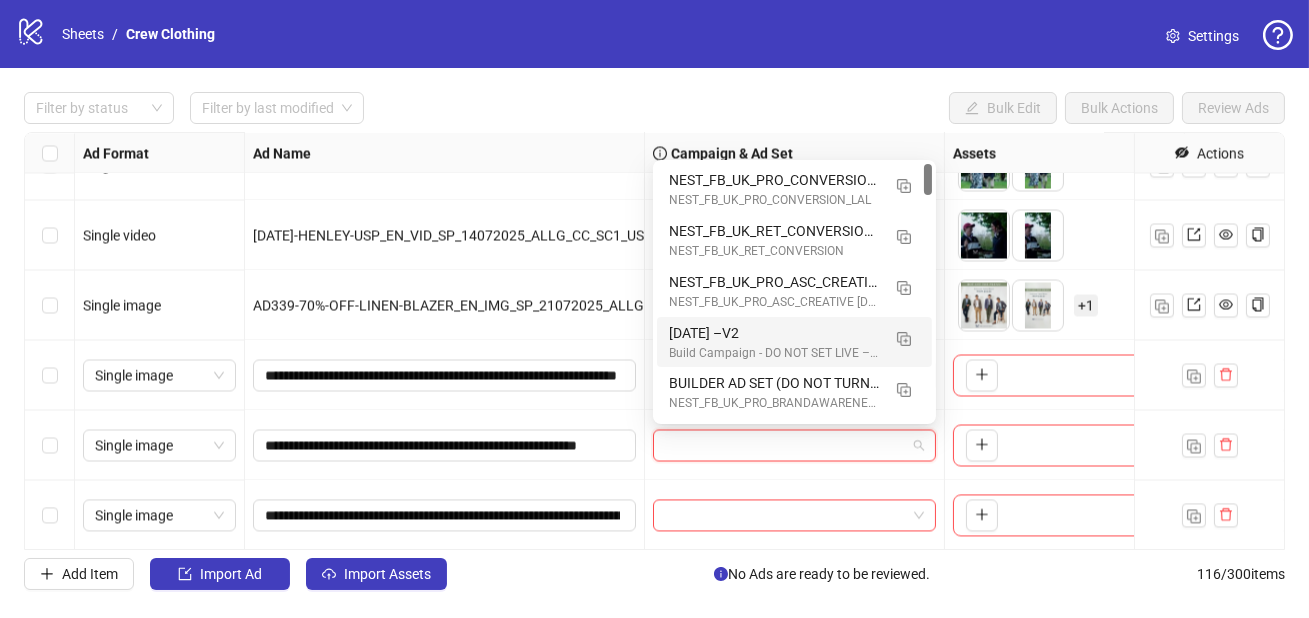 click on "[DATE] –V2" at bounding box center (774, 333) 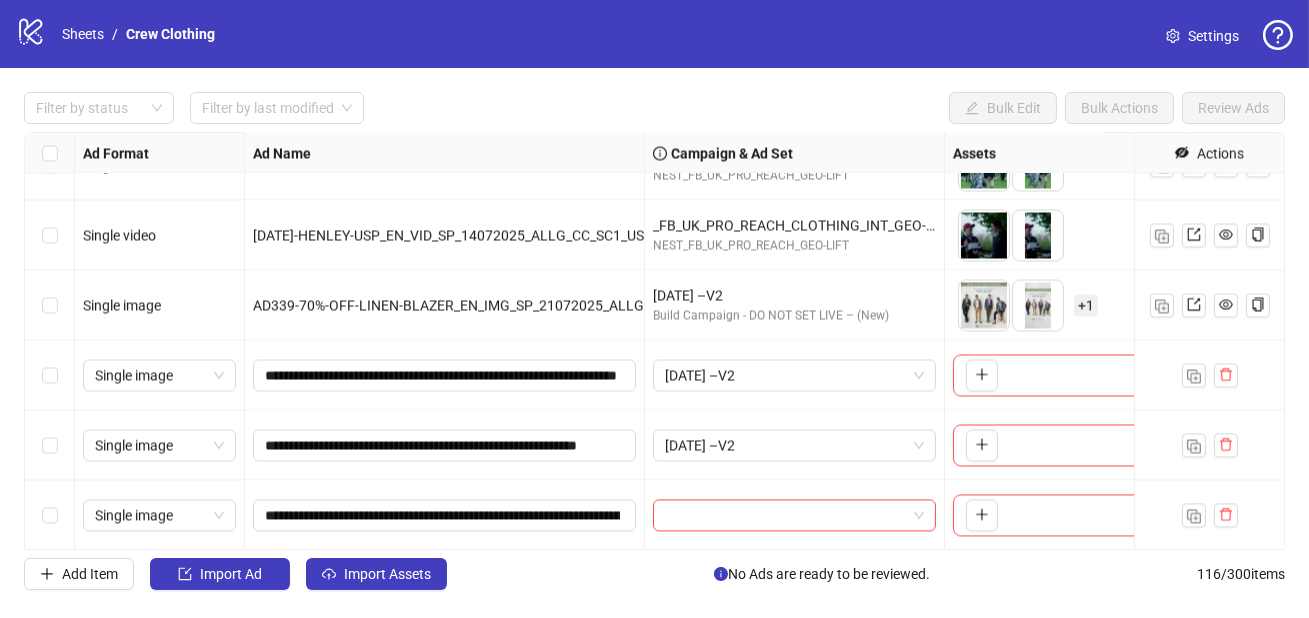 click at bounding box center [795, 515] 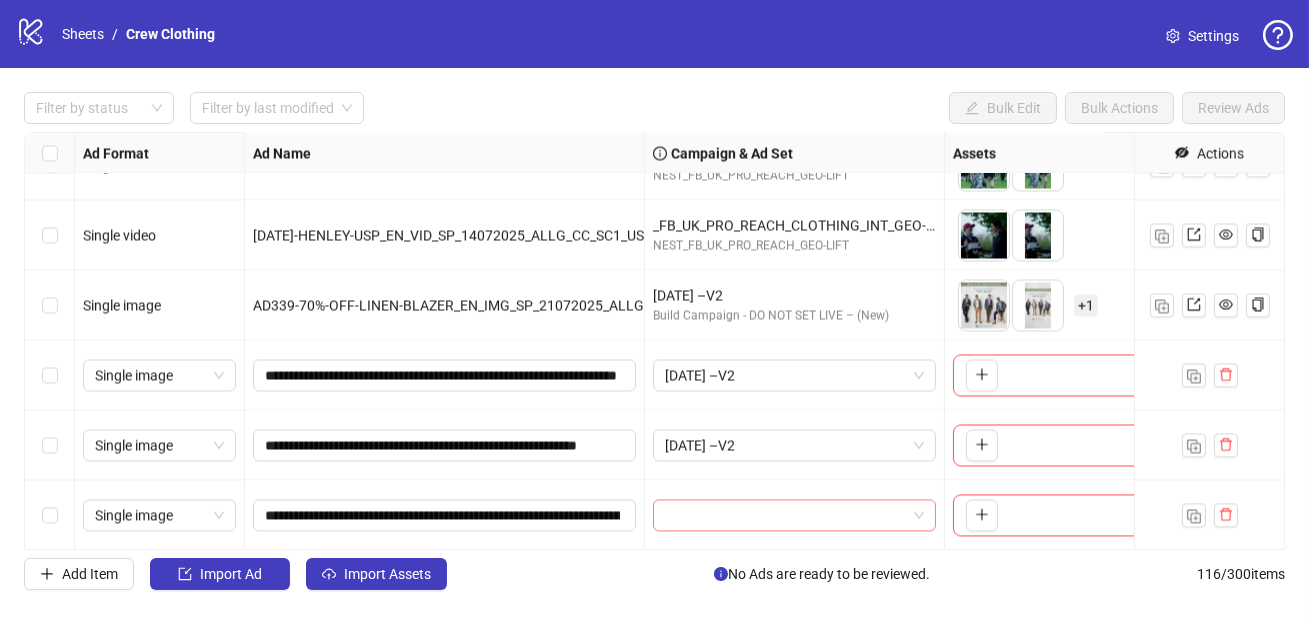 click at bounding box center [785, 515] 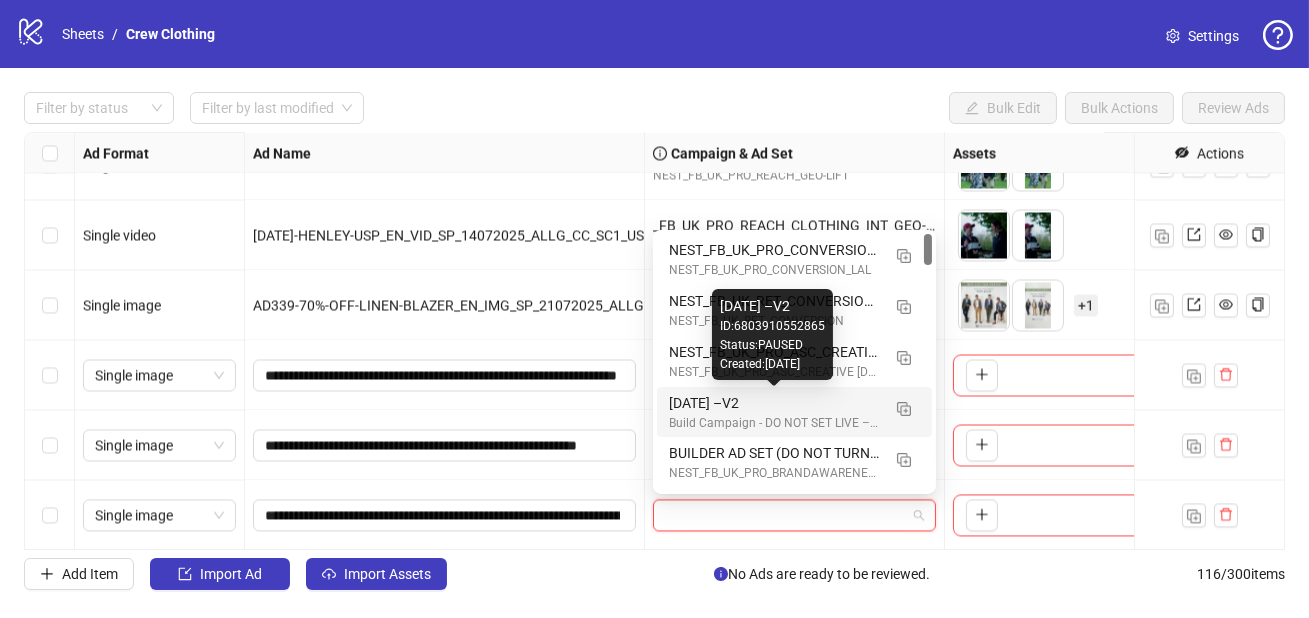 click on "[DATE] –V2" at bounding box center [774, 403] 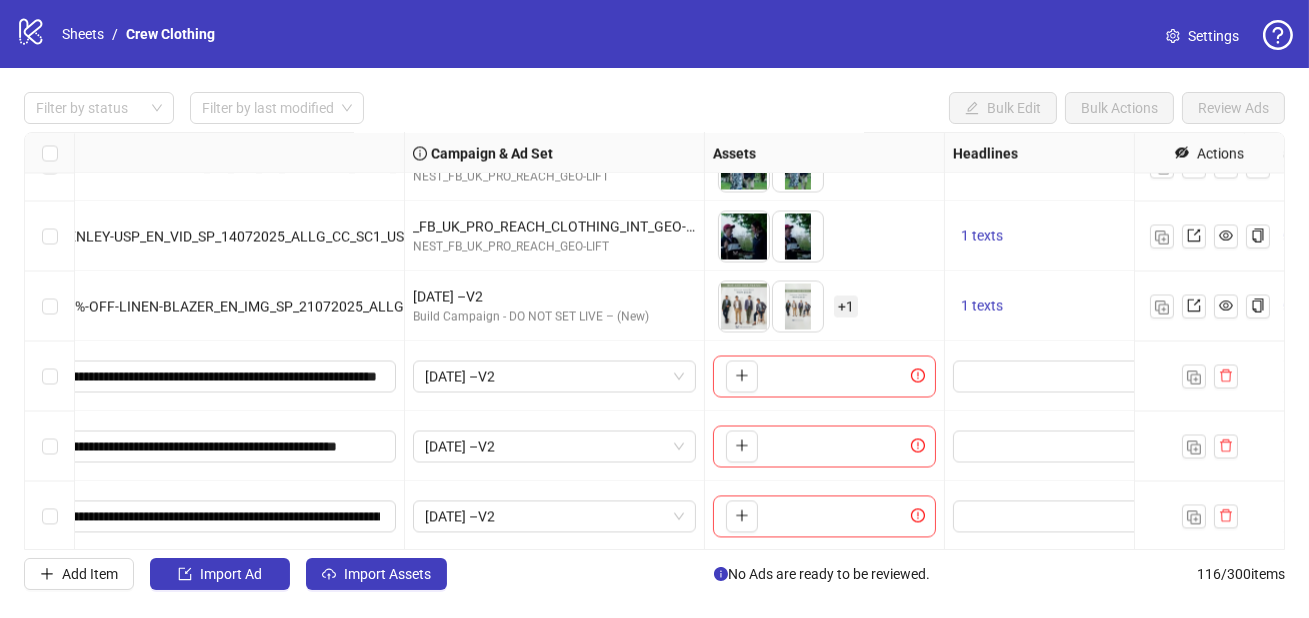 scroll, scrollTop: 7742, scrollLeft: 197, axis: both 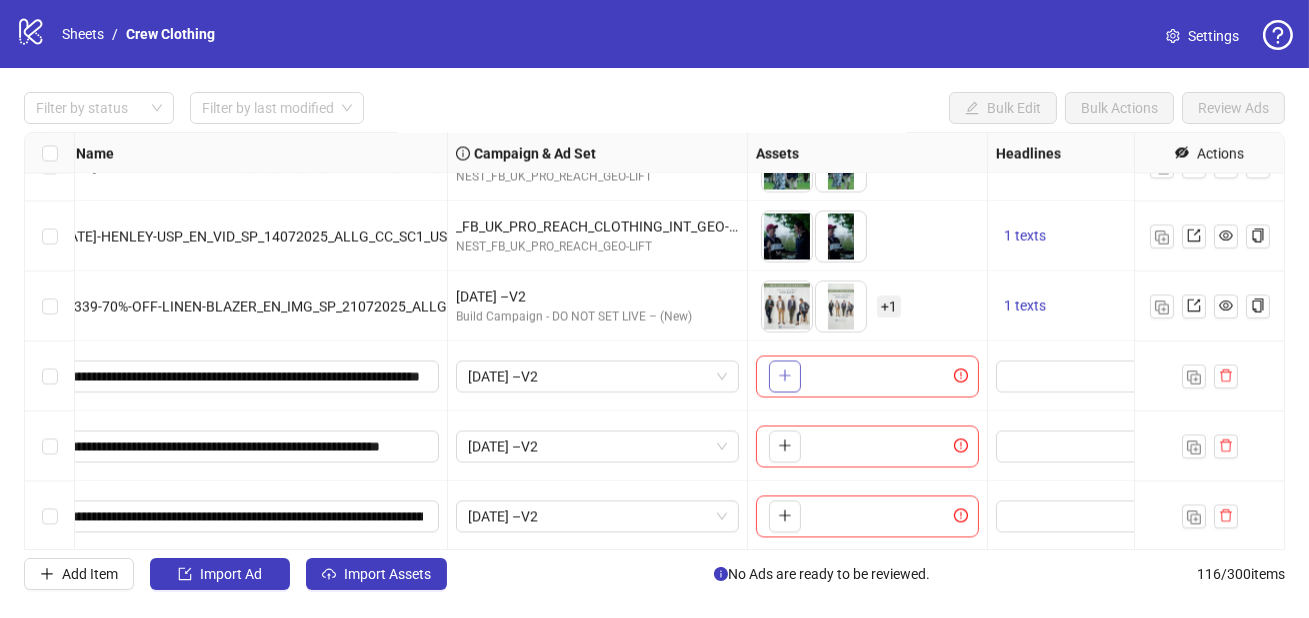 click at bounding box center [785, 376] 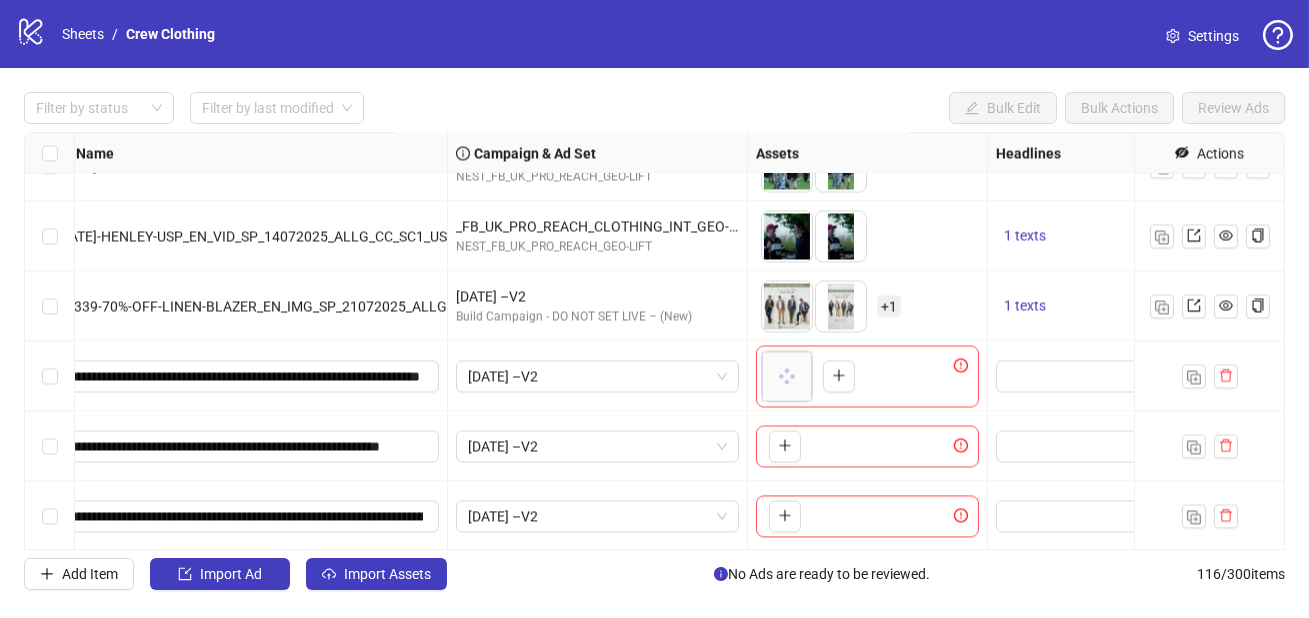 scroll, scrollTop: 7743, scrollLeft: 197, axis: both 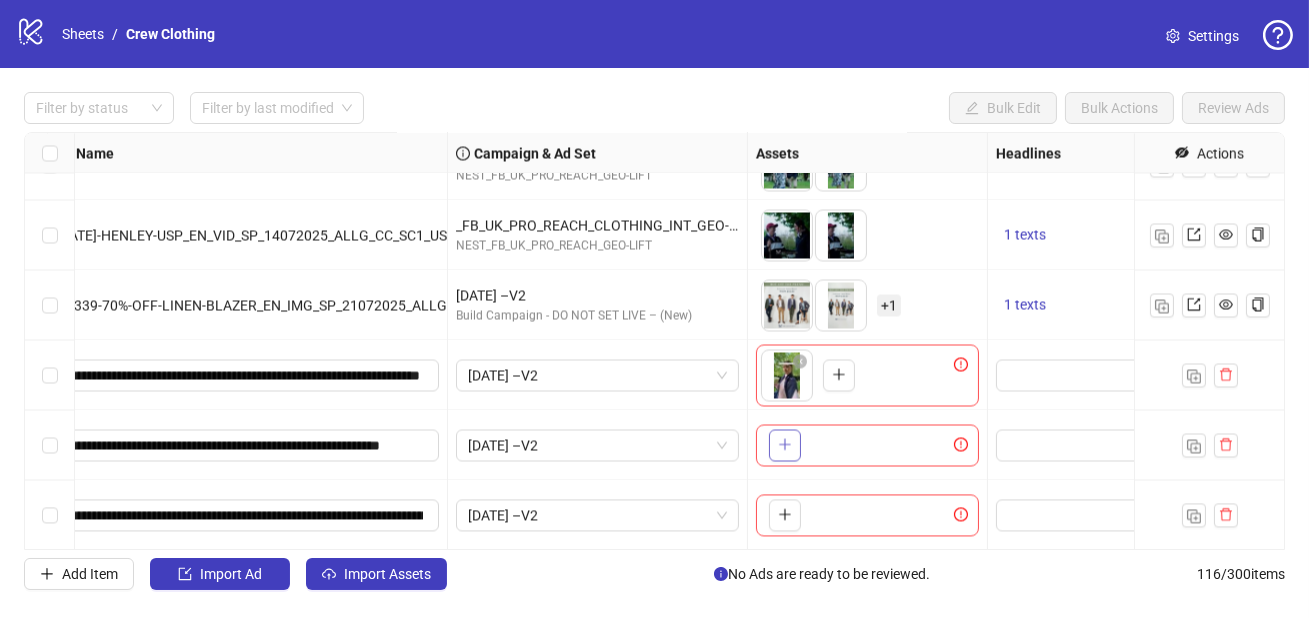 click 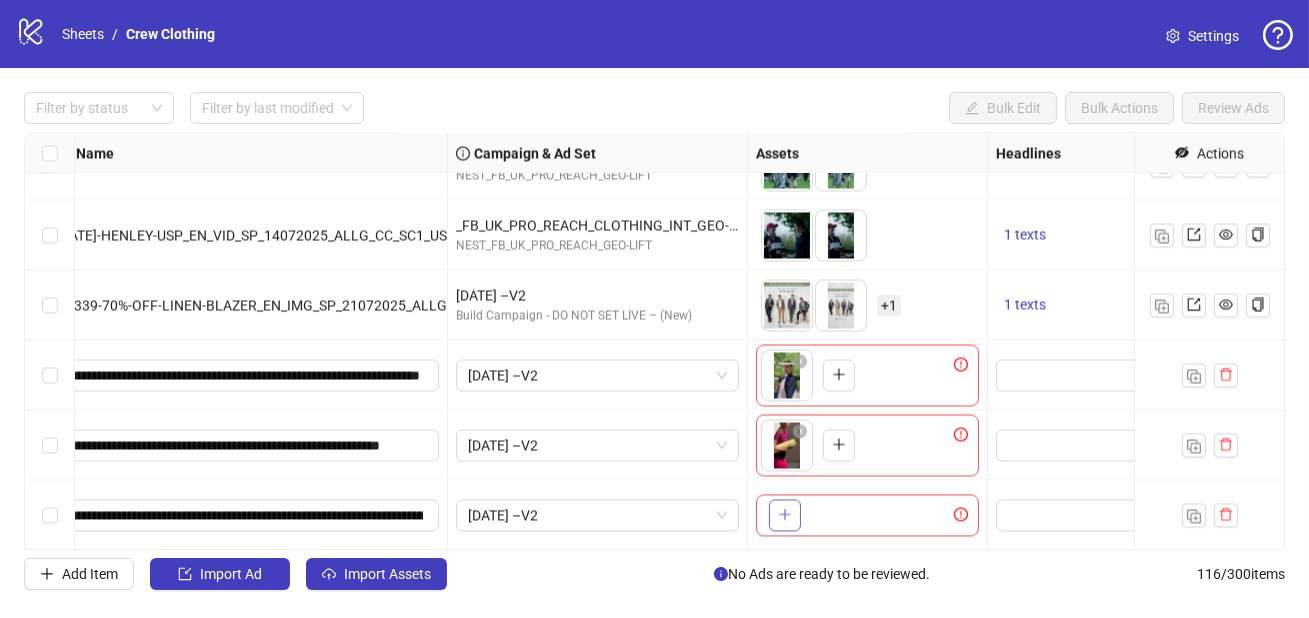 click 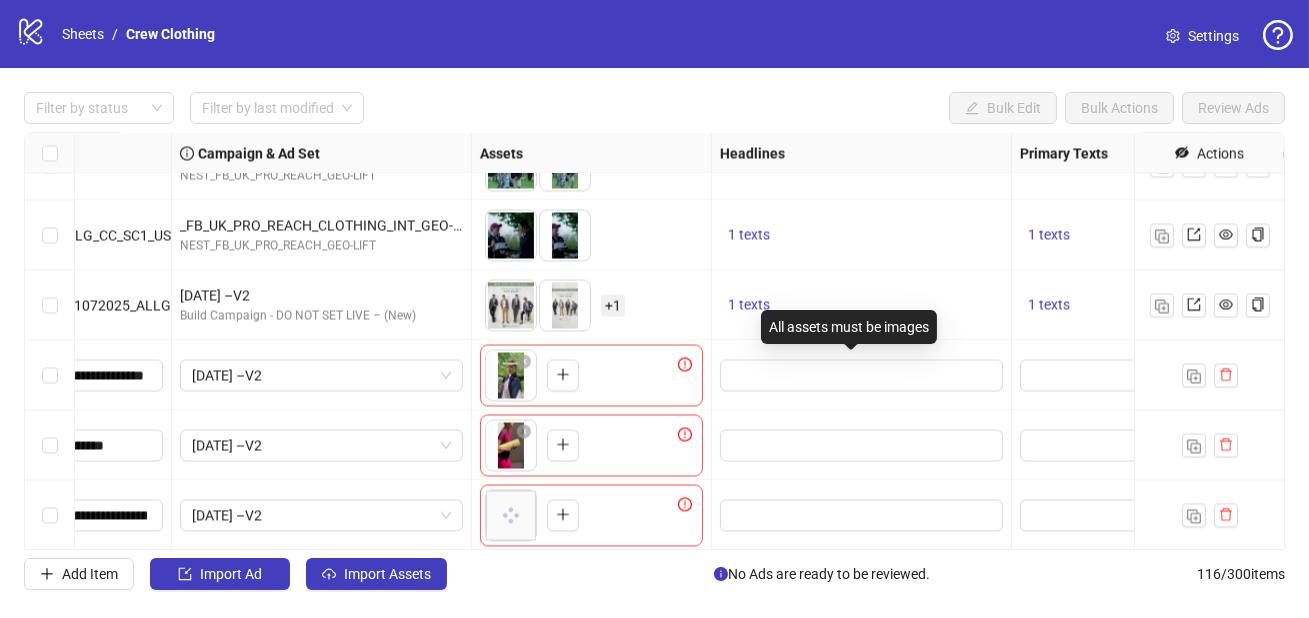 scroll, scrollTop: 7743, scrollLeft: 0, axis: vertical 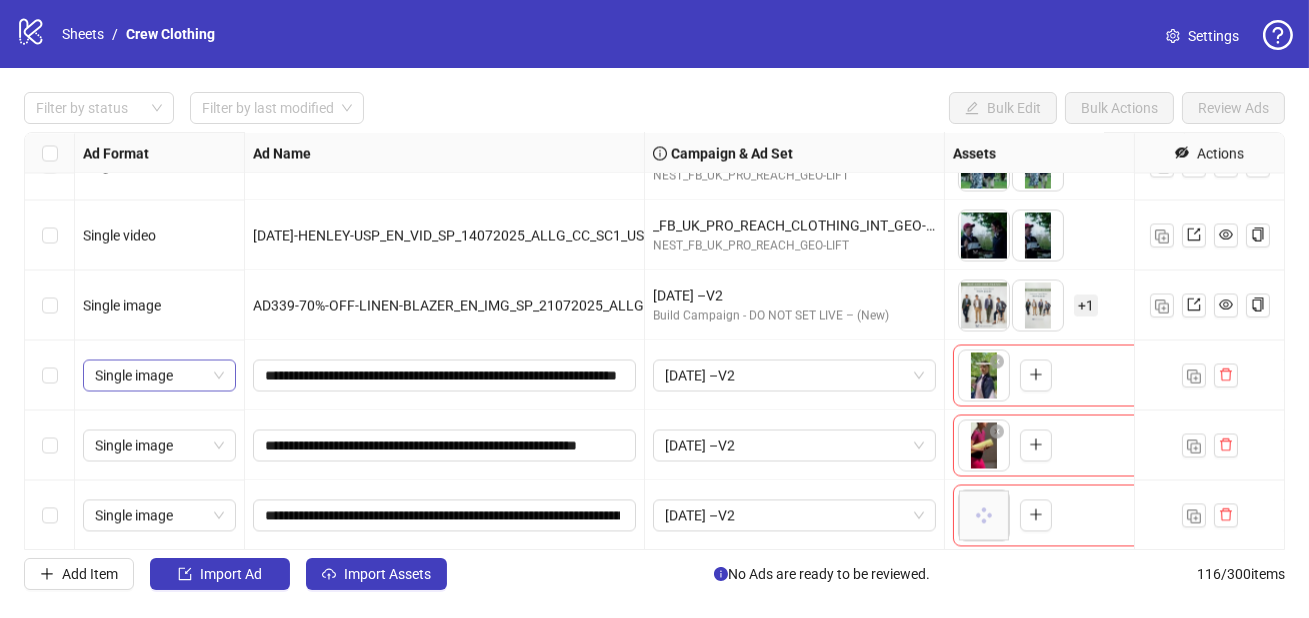 click on "Single image" at bounding box center [159, 375] 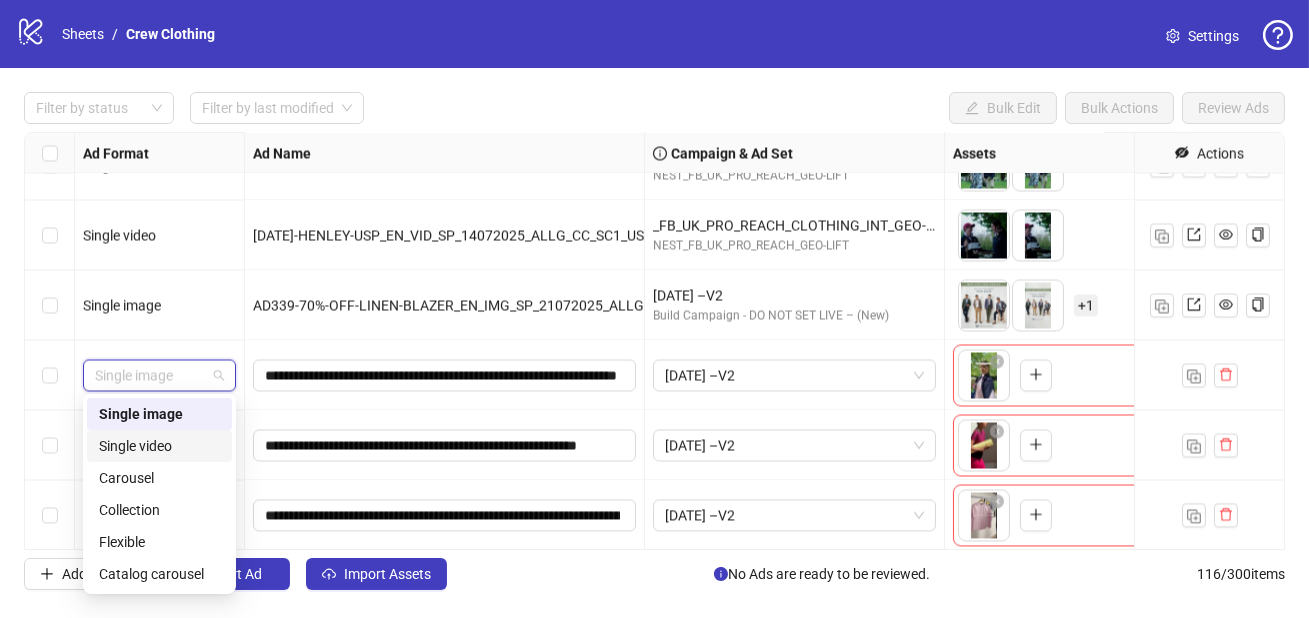 click on "Single video" at bounding box center [159, 446] 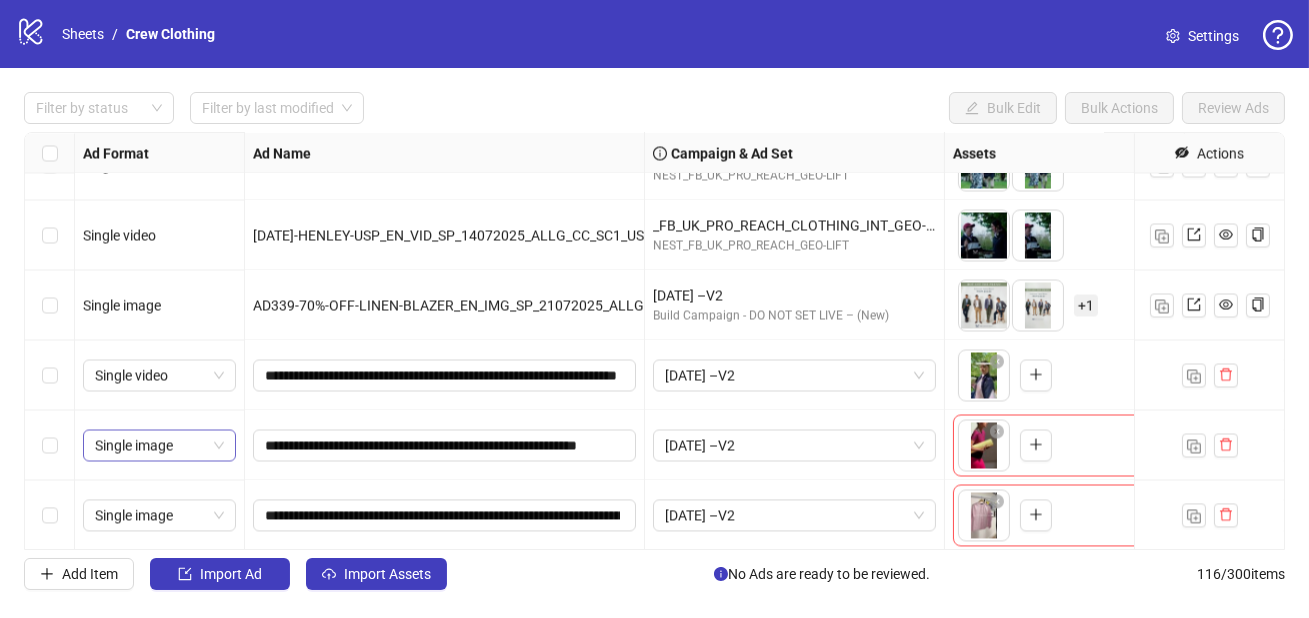 click on "Single image" at bounding box center [159, 445] 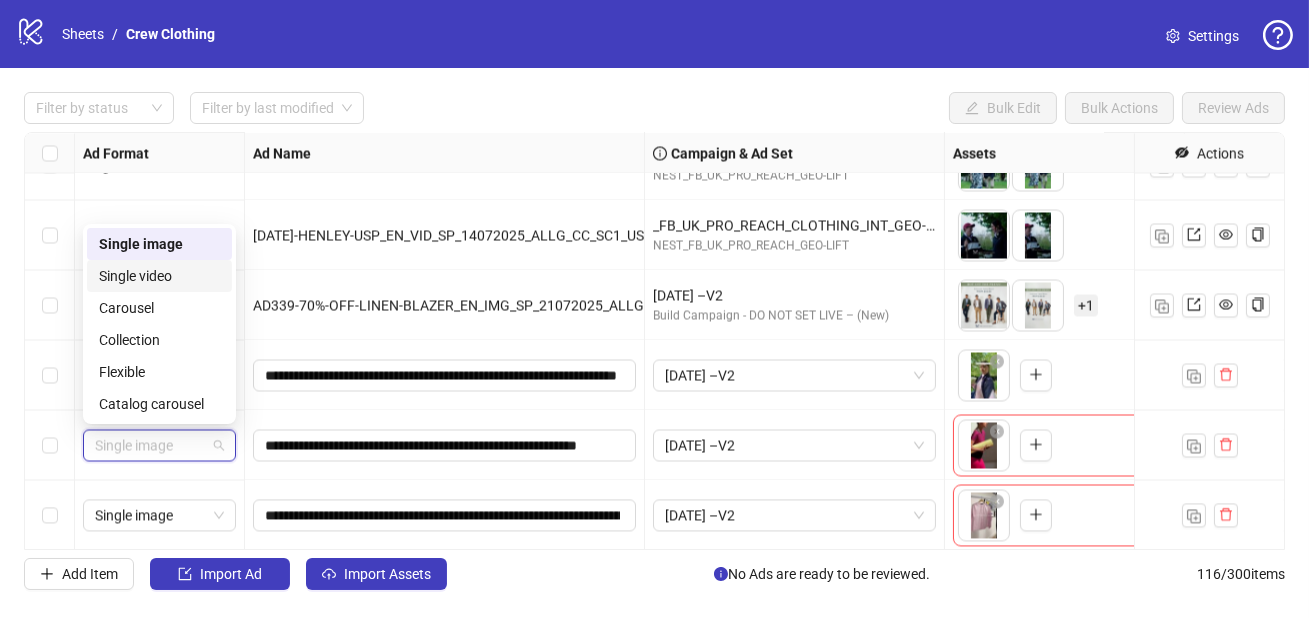 click on "Single video" at bounding box center (159, 276) 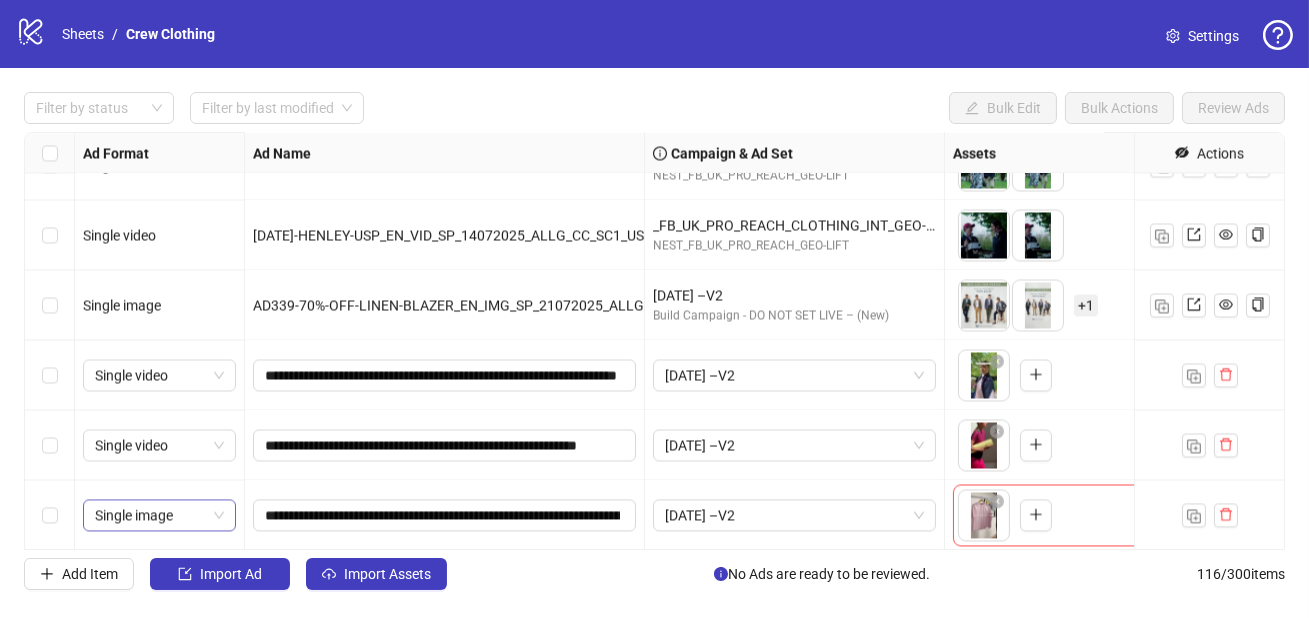 click on "Single image" at bounding box center (159, 515) 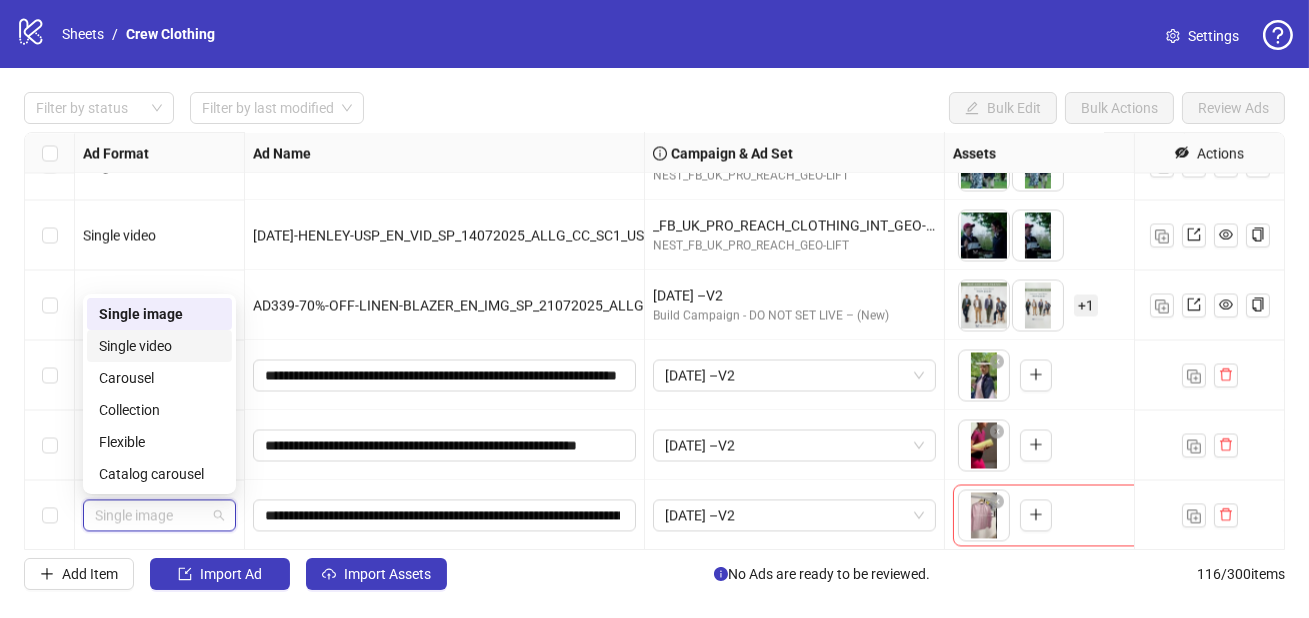 click on "Single video" at bounding box center (159, 346) 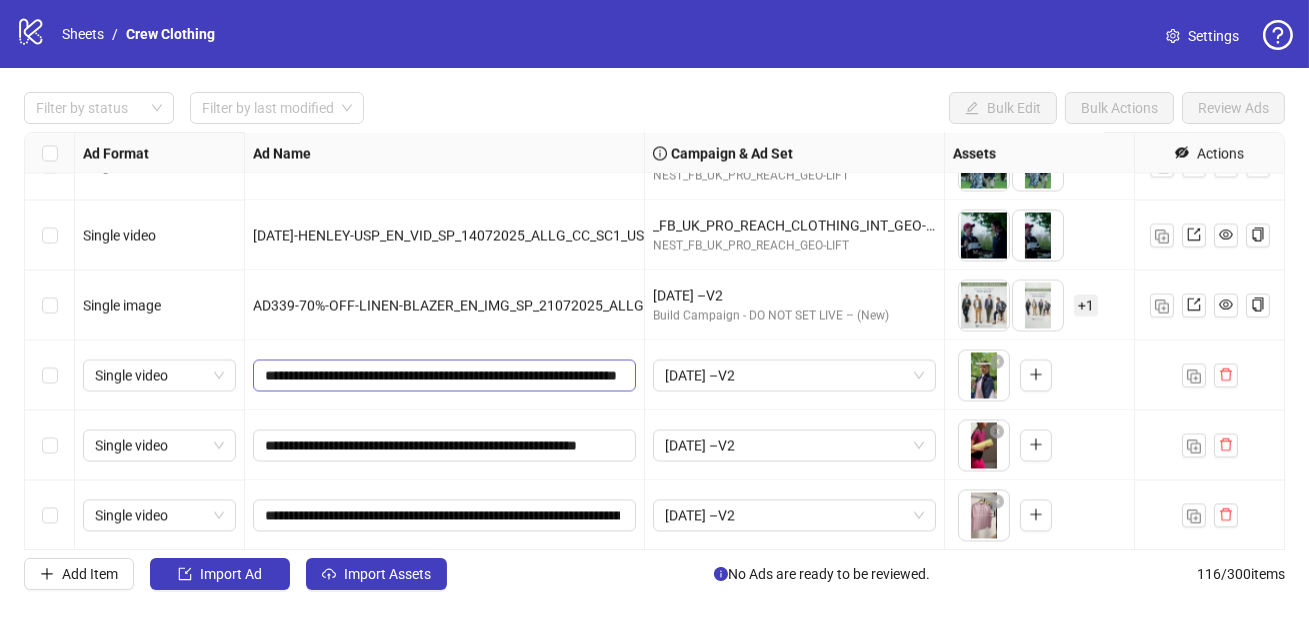 scroll, scrollTop: 0, scrollLeft: 184, axis: horizontal 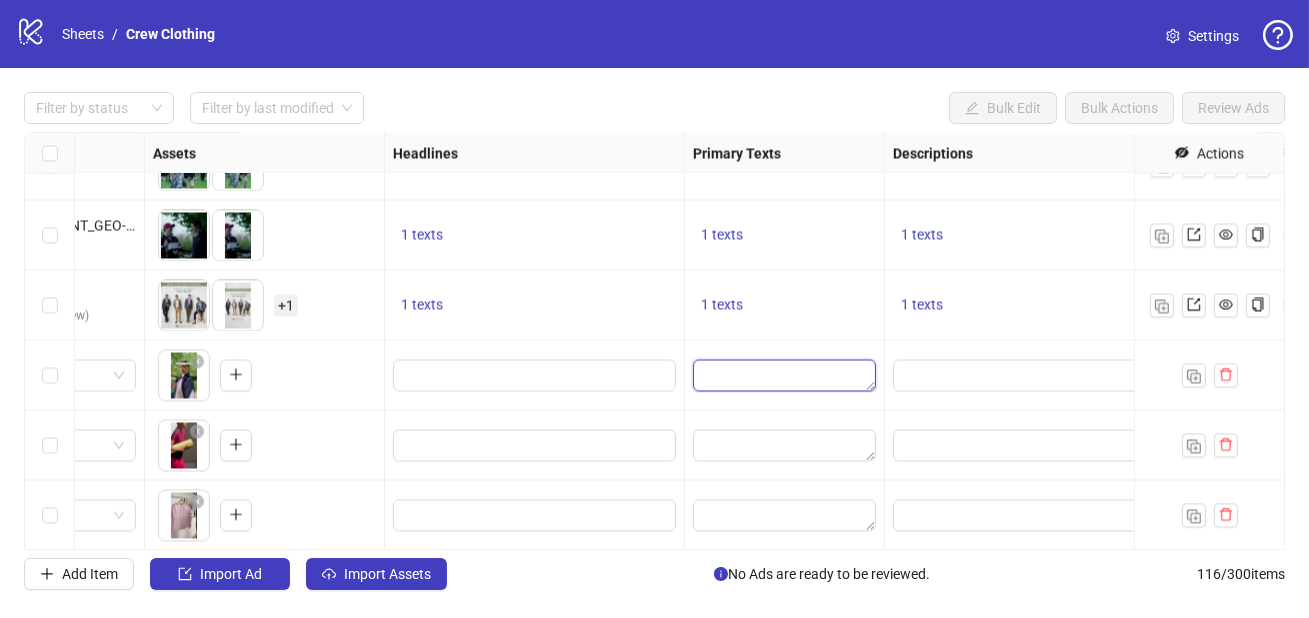 click at bounding box center [784, 375] 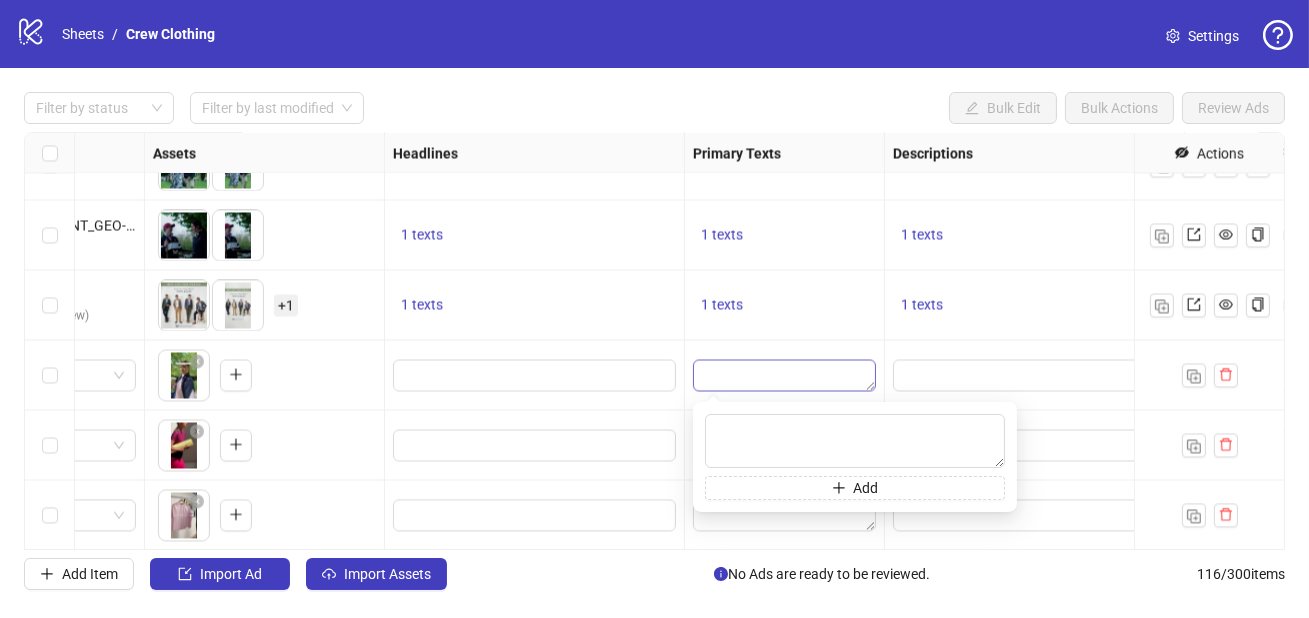 type on "**********" 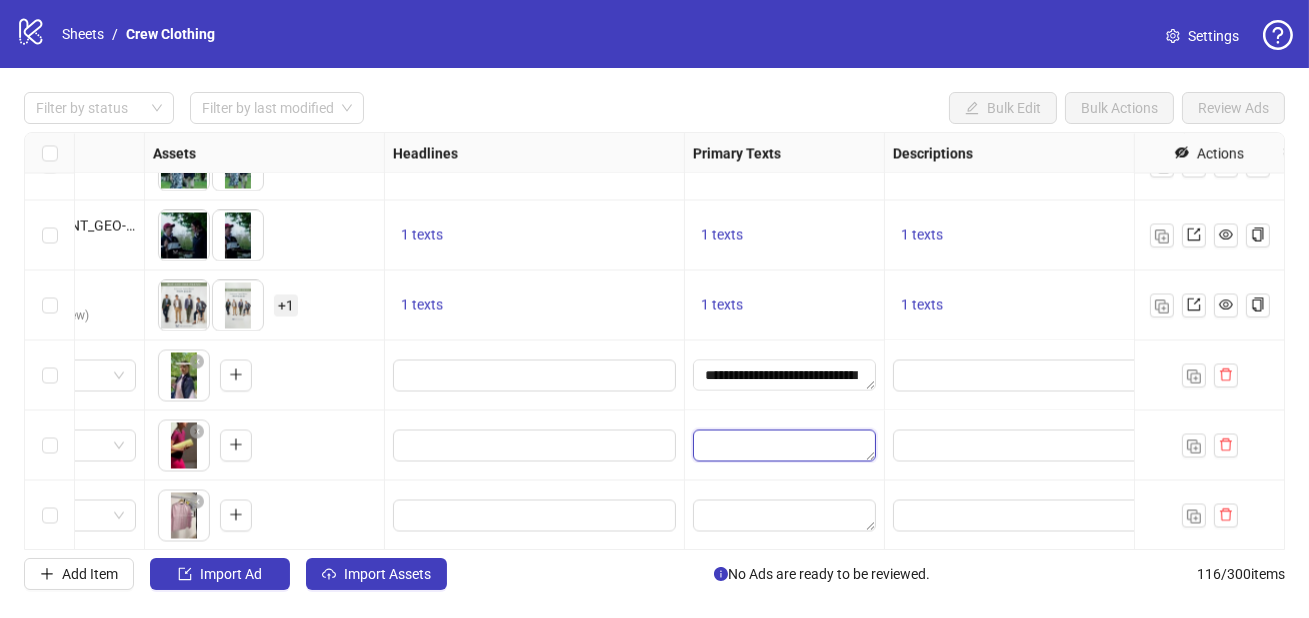 click at bounding box center [784, 445] 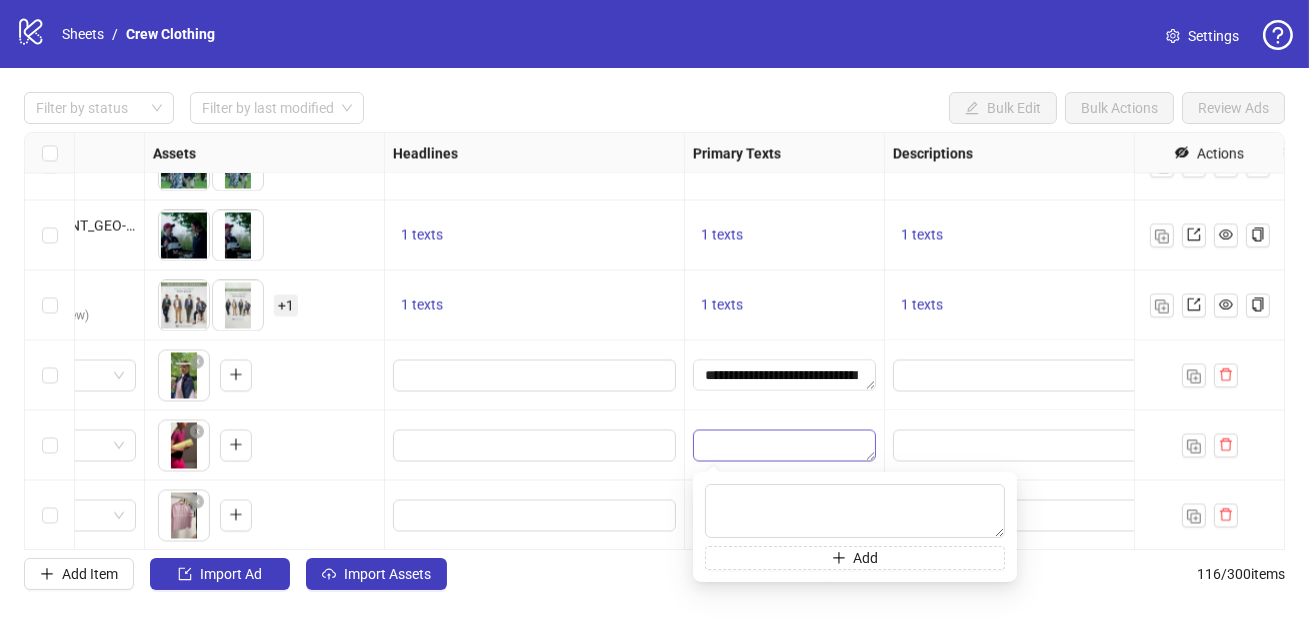 type on "**********" 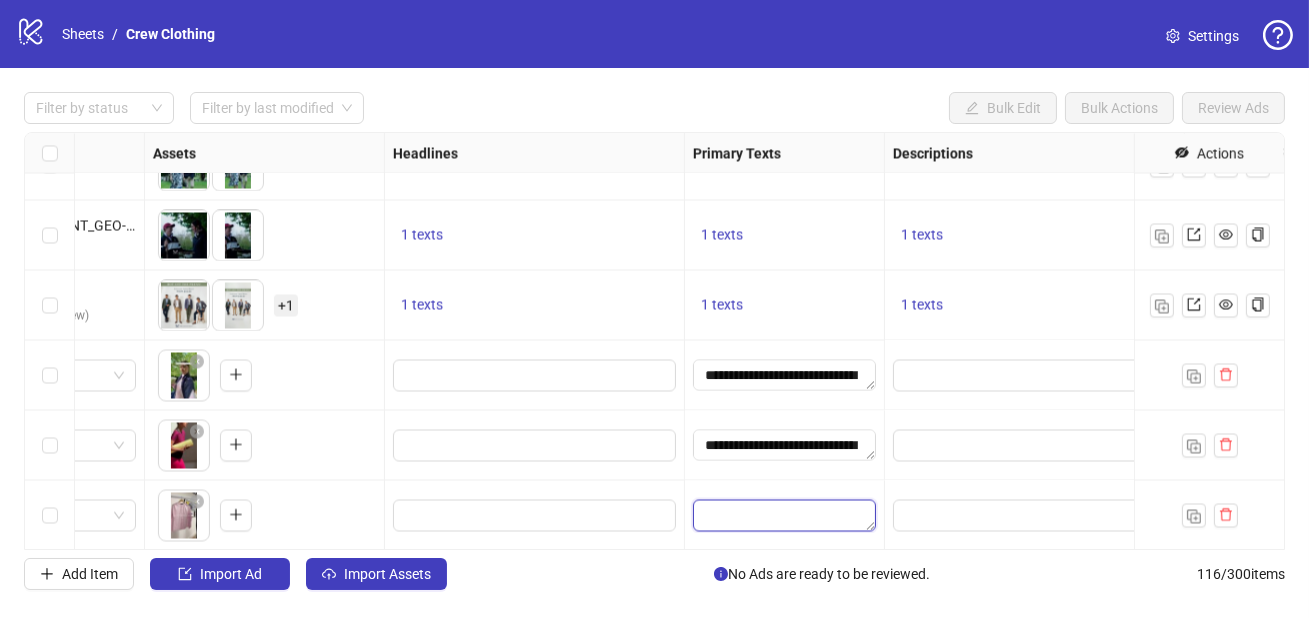 click at bounding box center (784, 515) 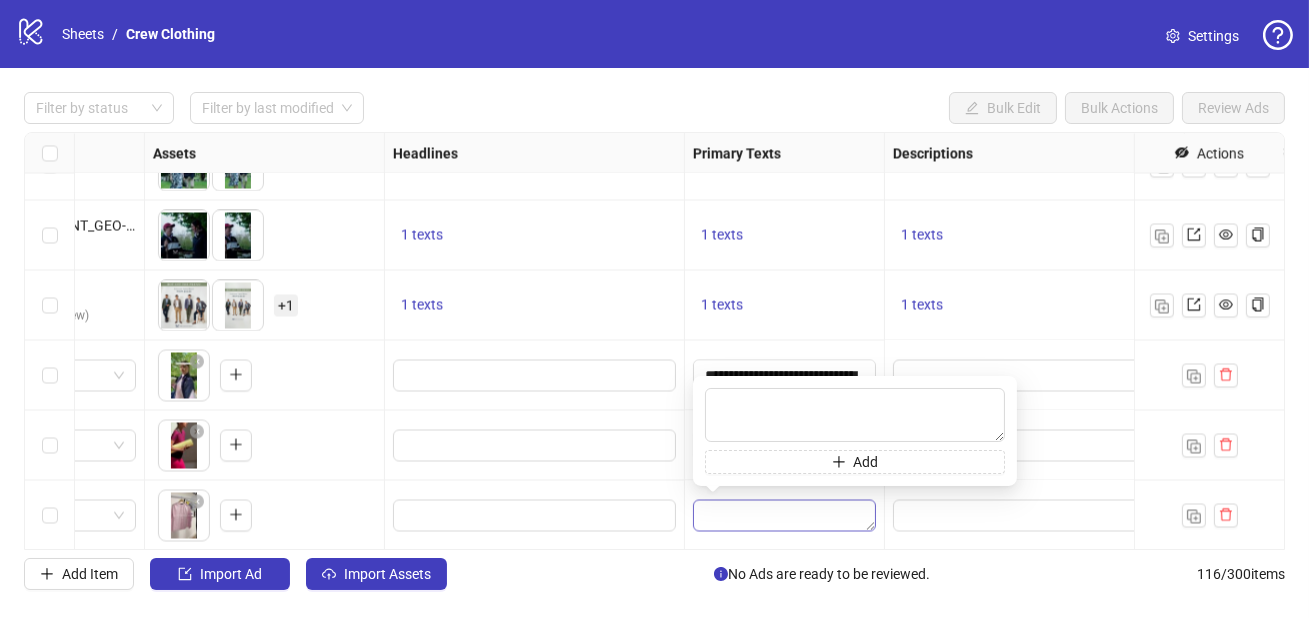 type on "**********" 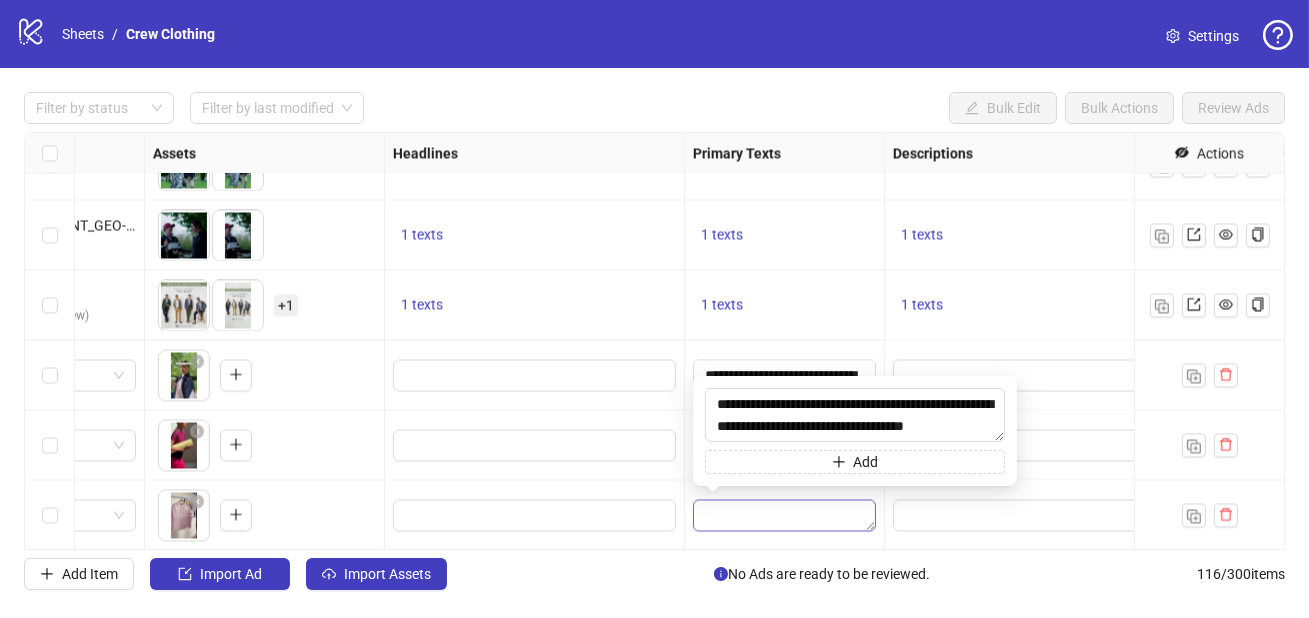 scroll, scrollTop: 15, scrollLeft: 0, axis: vertical 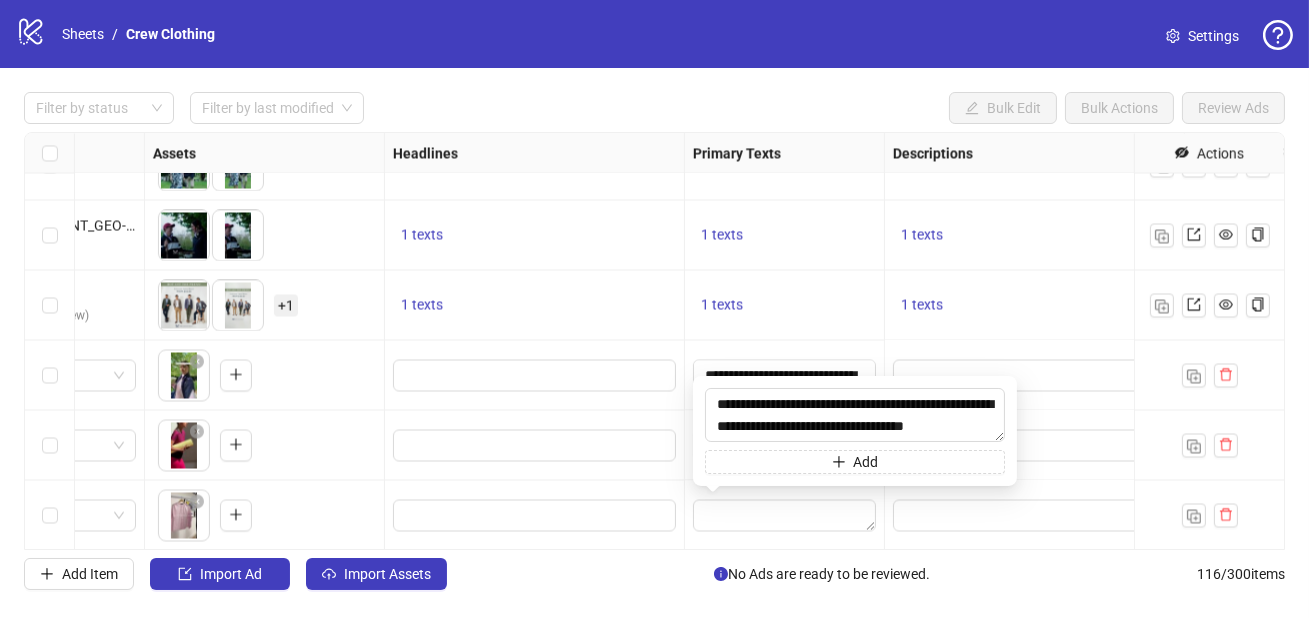click on "1 texts" at bounding box center (785, 305) 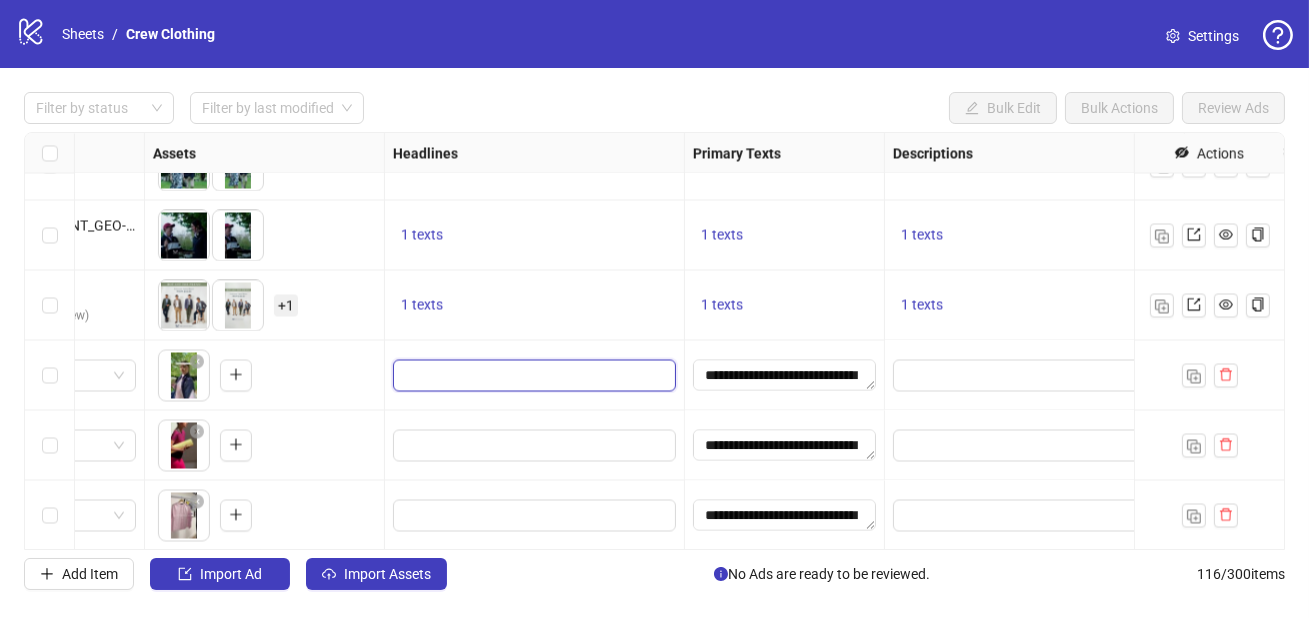 click at bounding box center (532, 375) 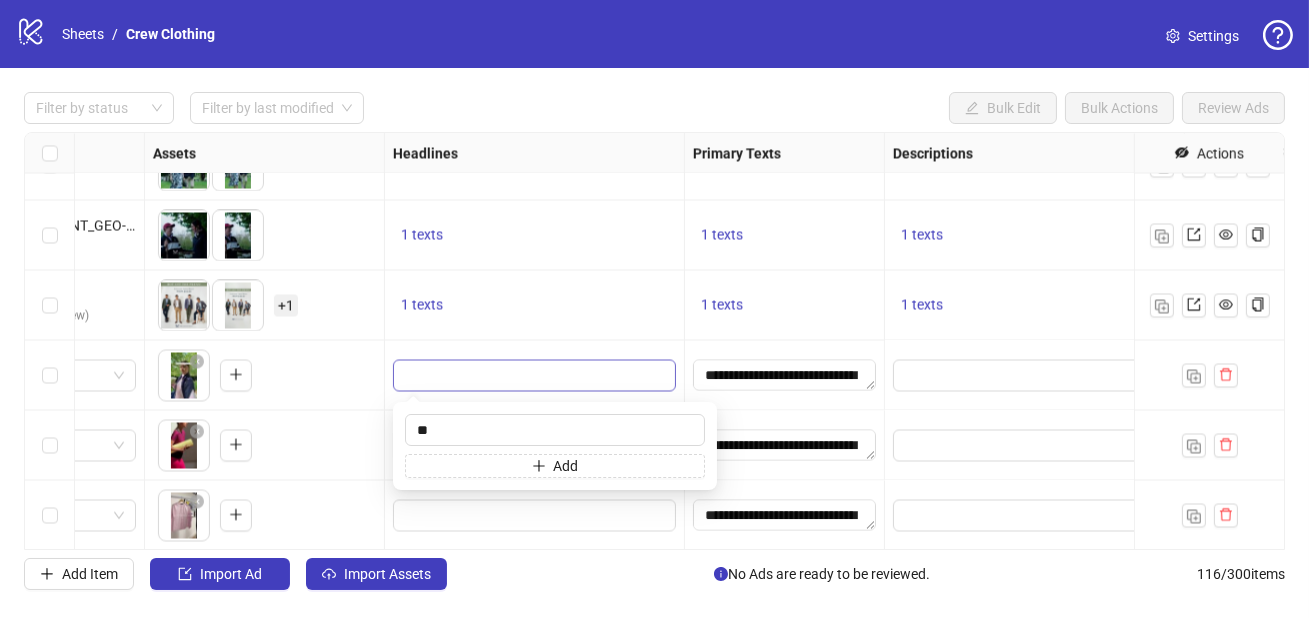 type 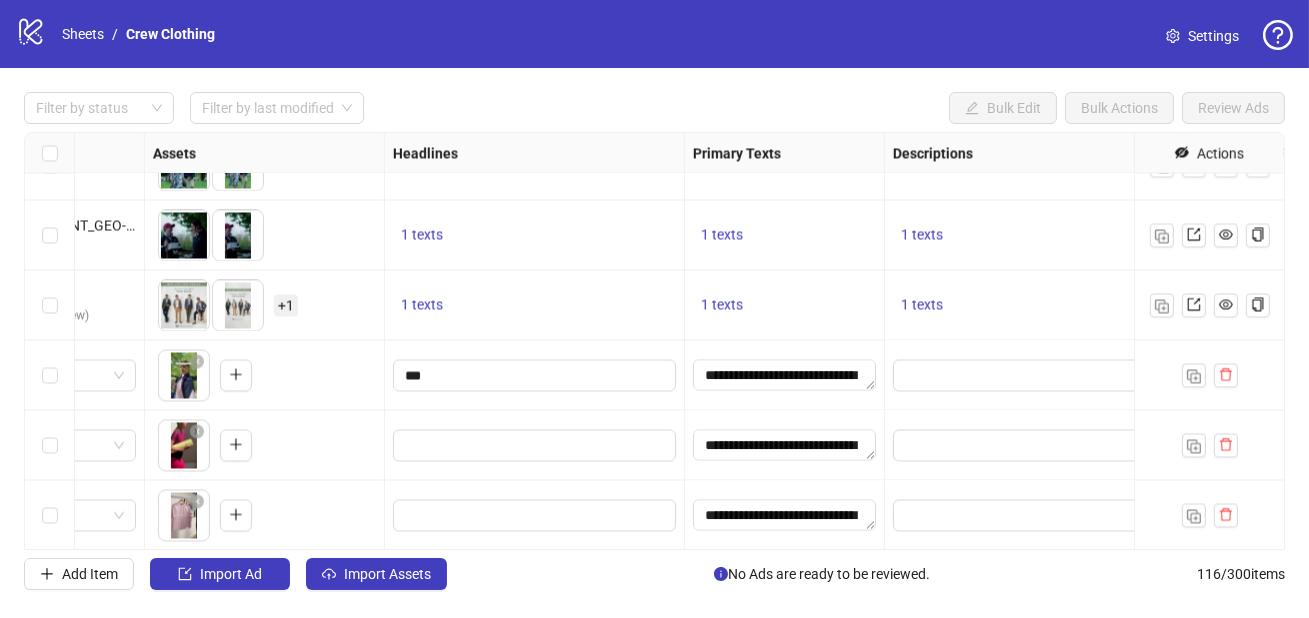 click on "1 texts" at bounding box center (535, 305) 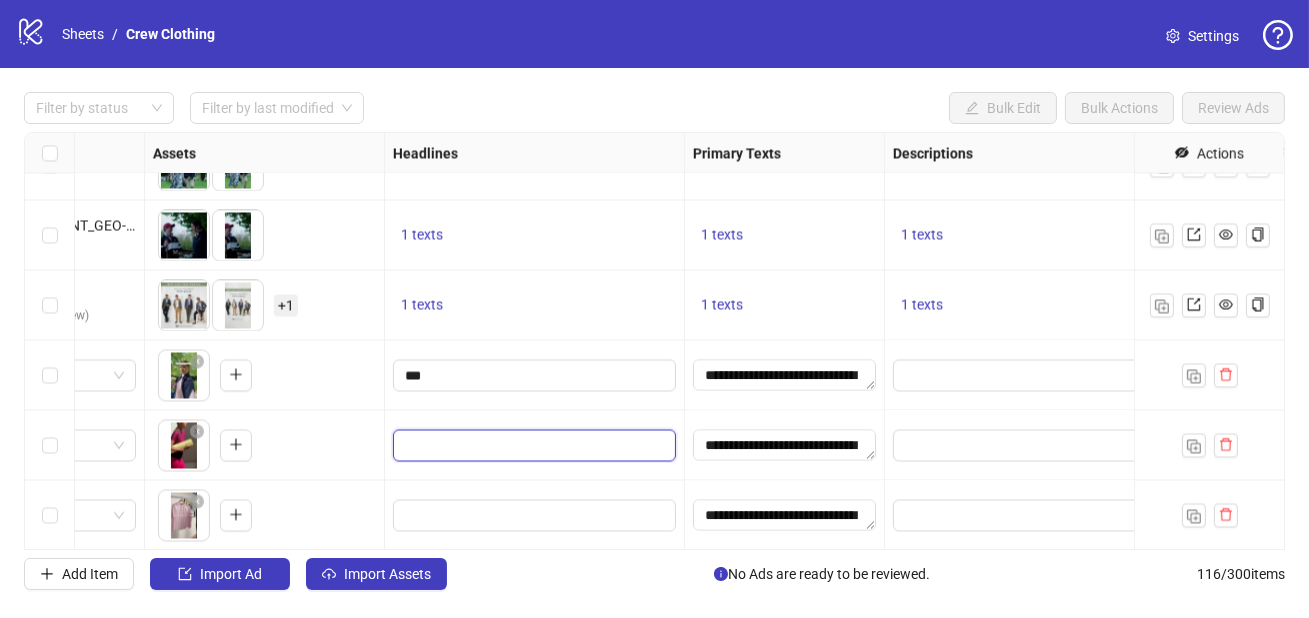 click at bounding box center [532, 445] 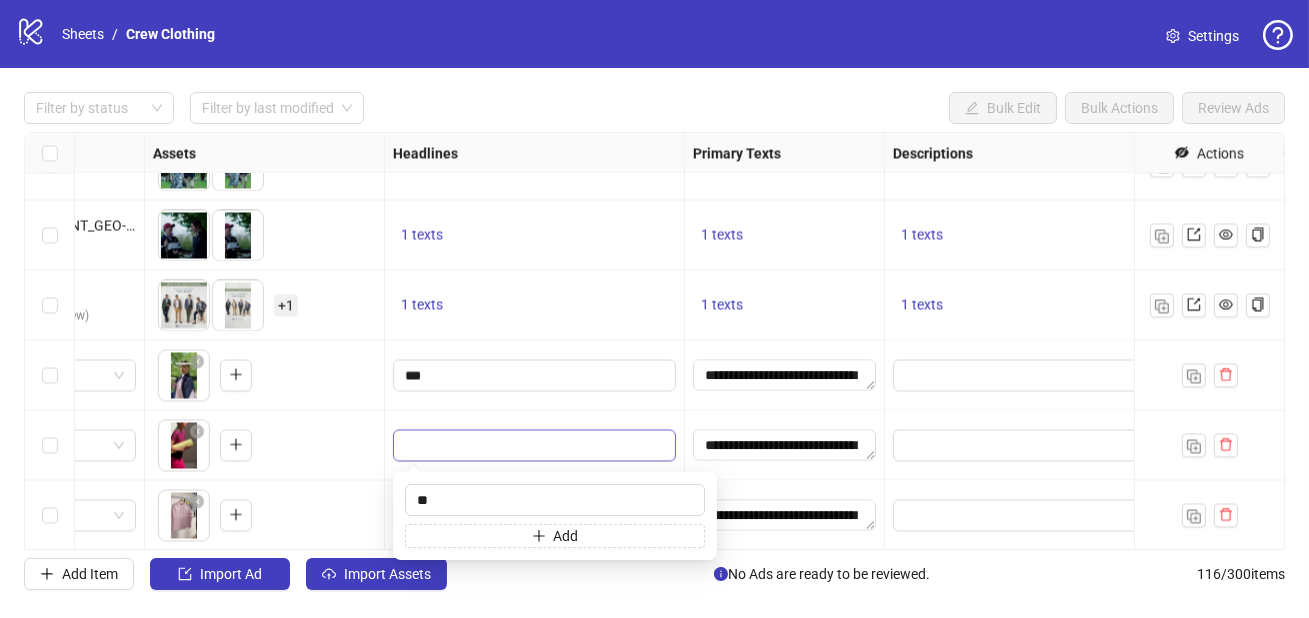 type 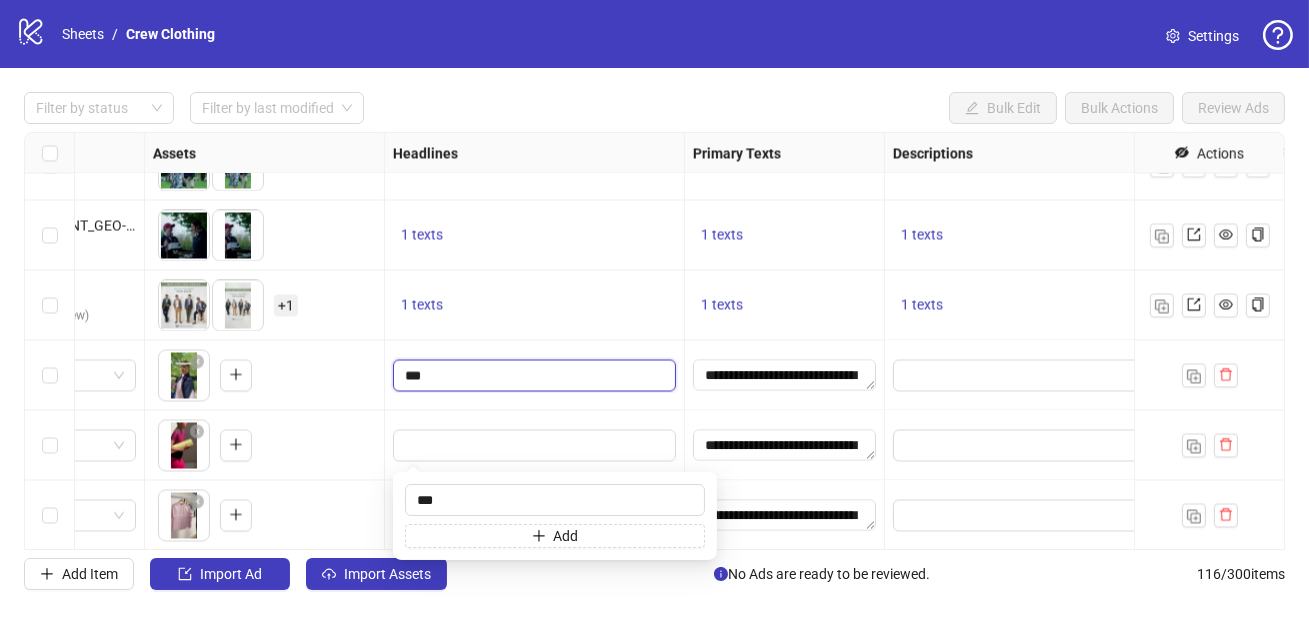 click at bounding box center [532, 375] 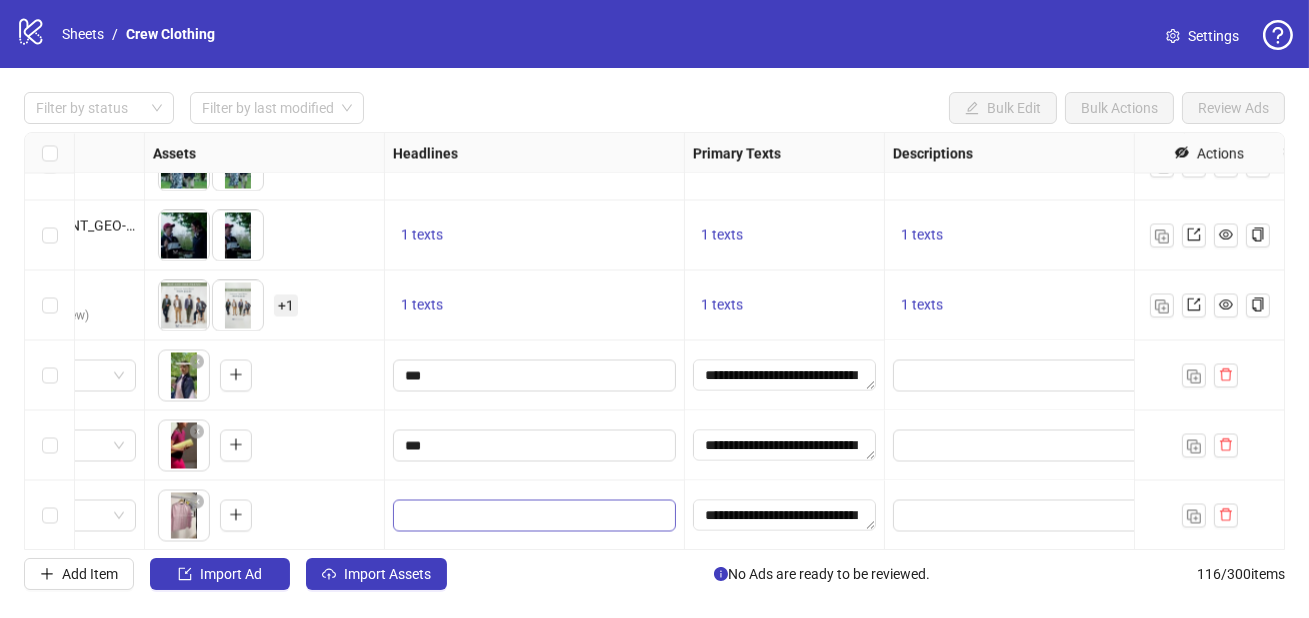 click at bounding box center [532, 515] 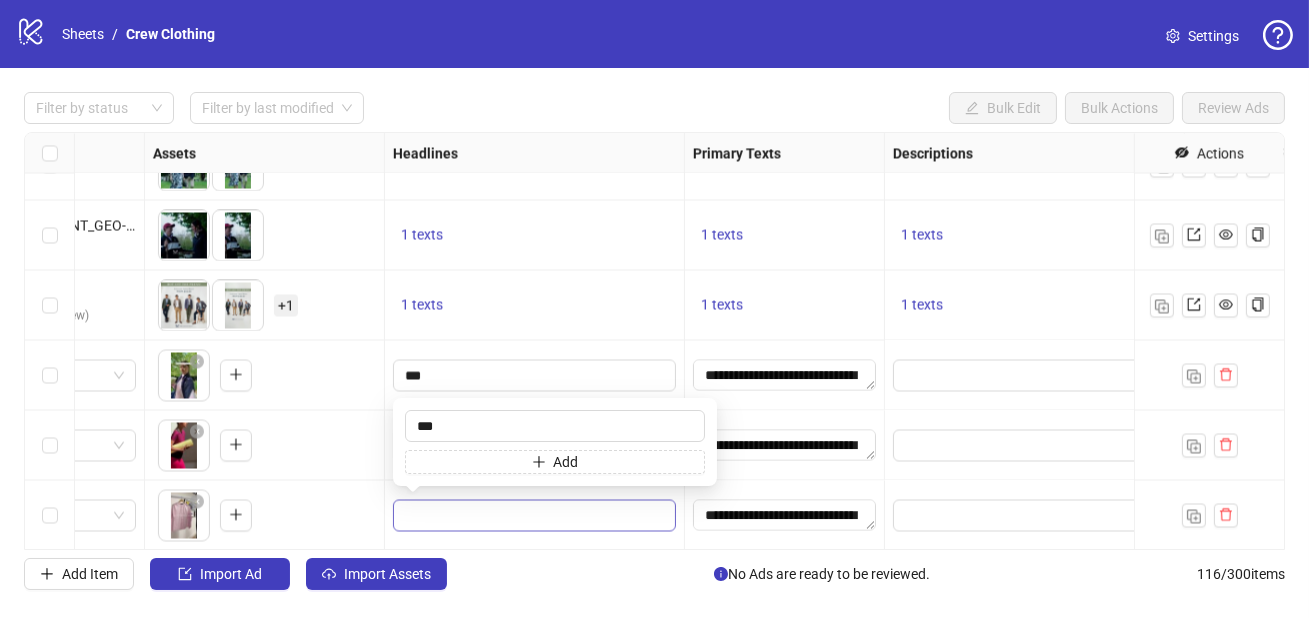 type 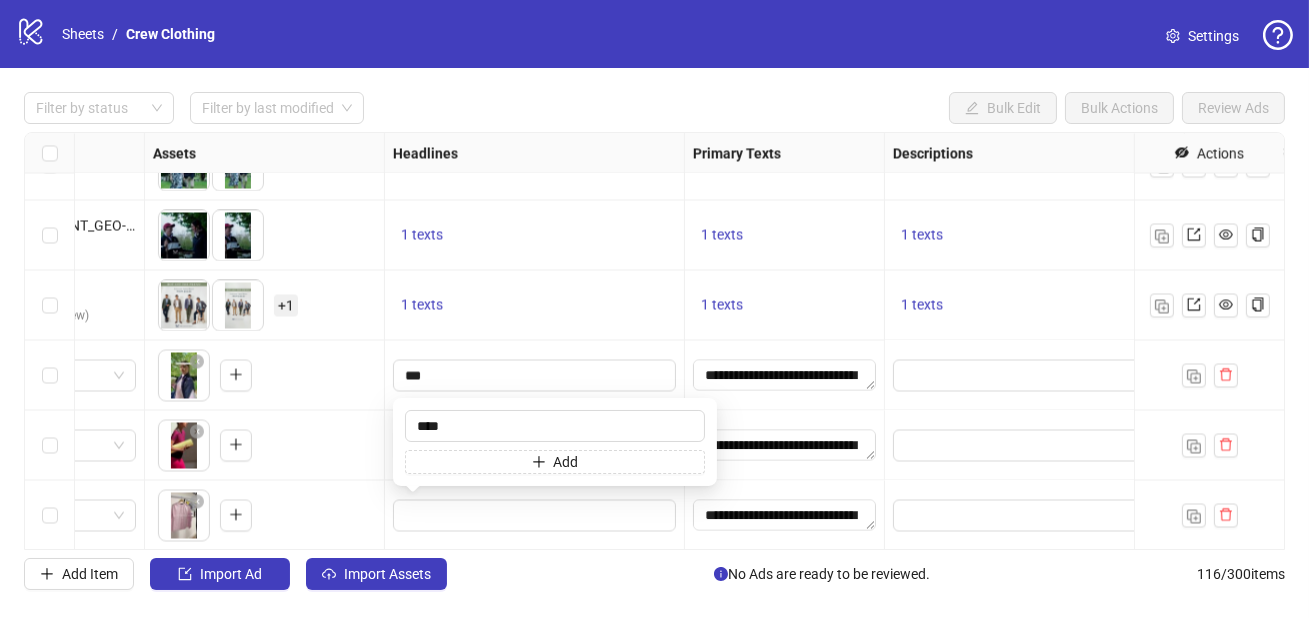 click at bounding box center [535, 375] 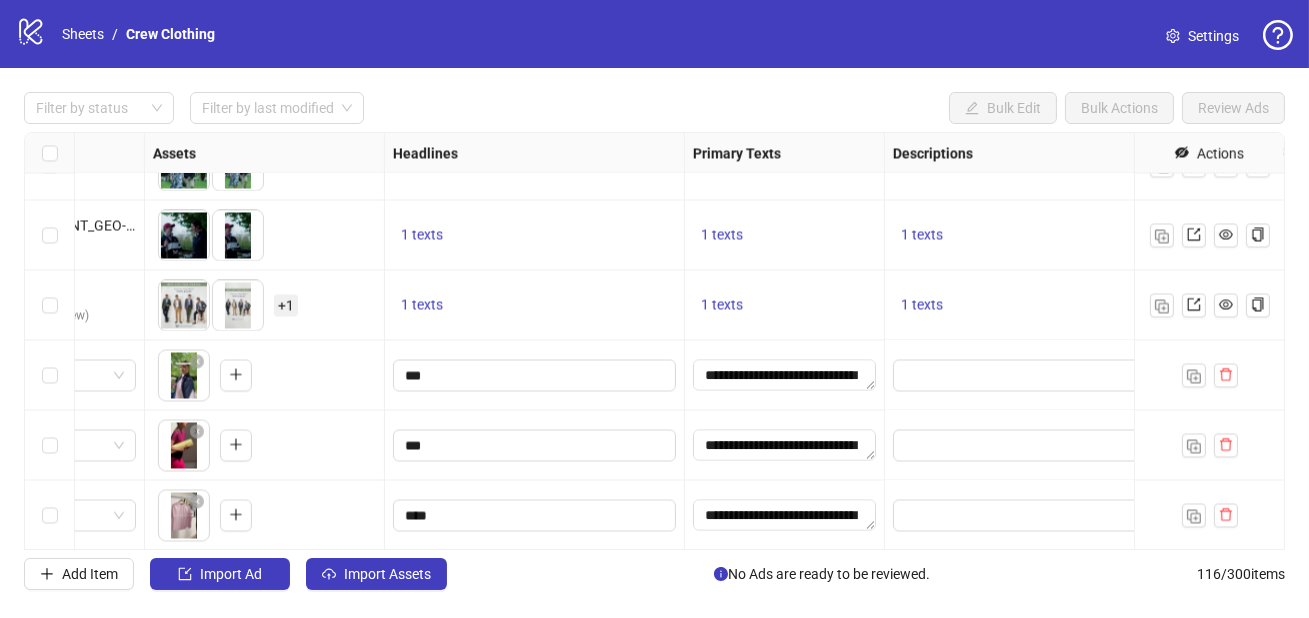 scroll, scrollTop: 7743, scrollLeft: 1160, axis: both 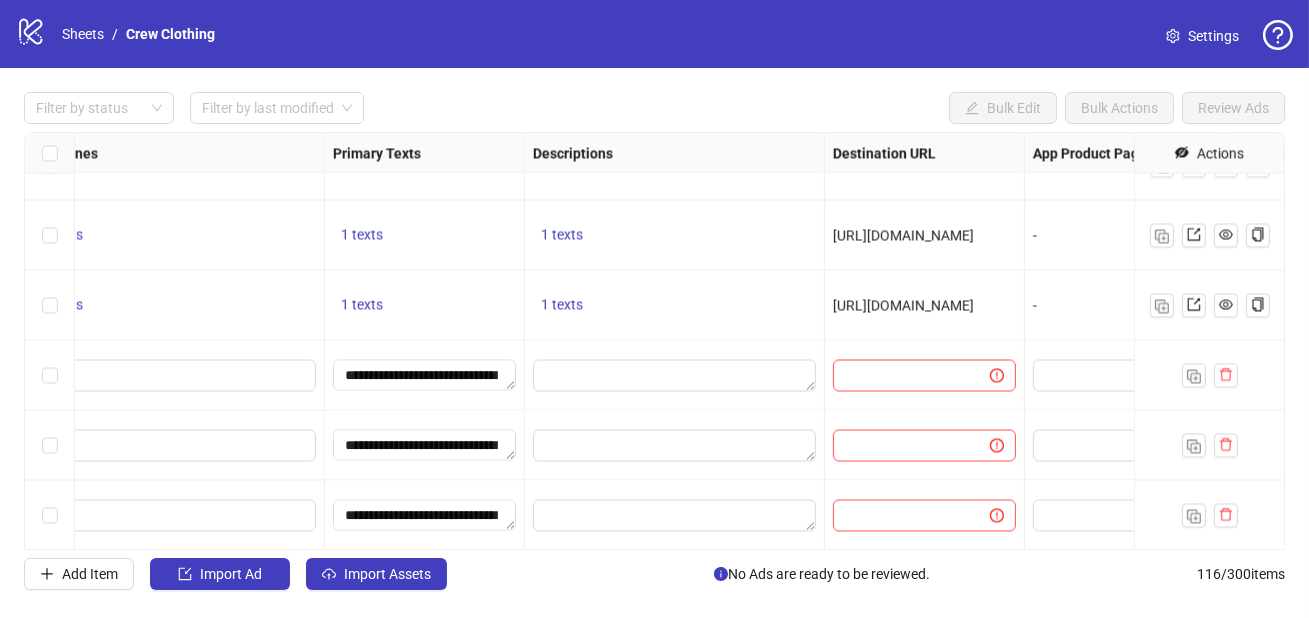 click at bounding box center (675, 375) 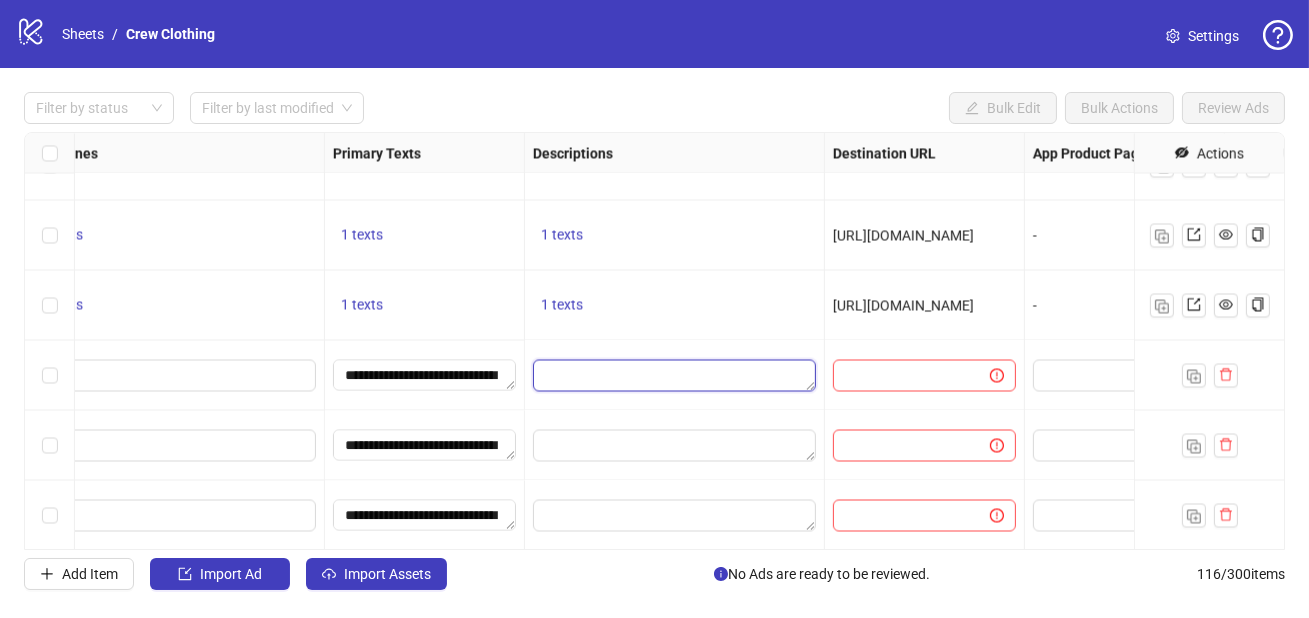 click at bounding box center [674, 375] 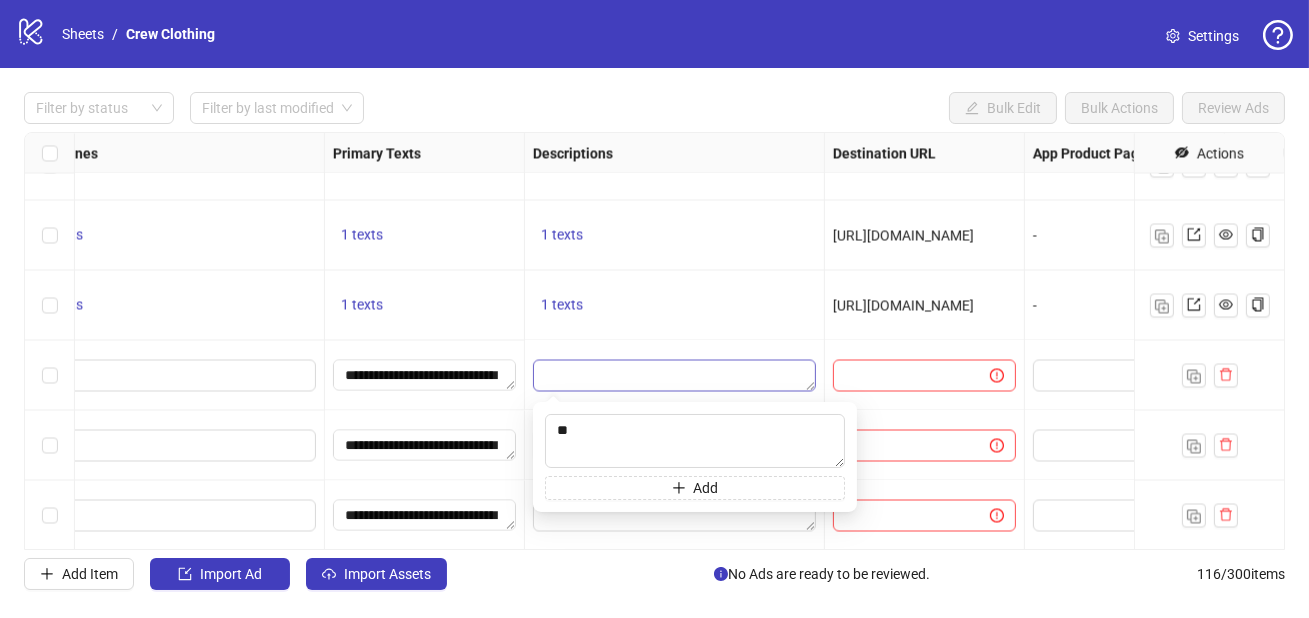 type 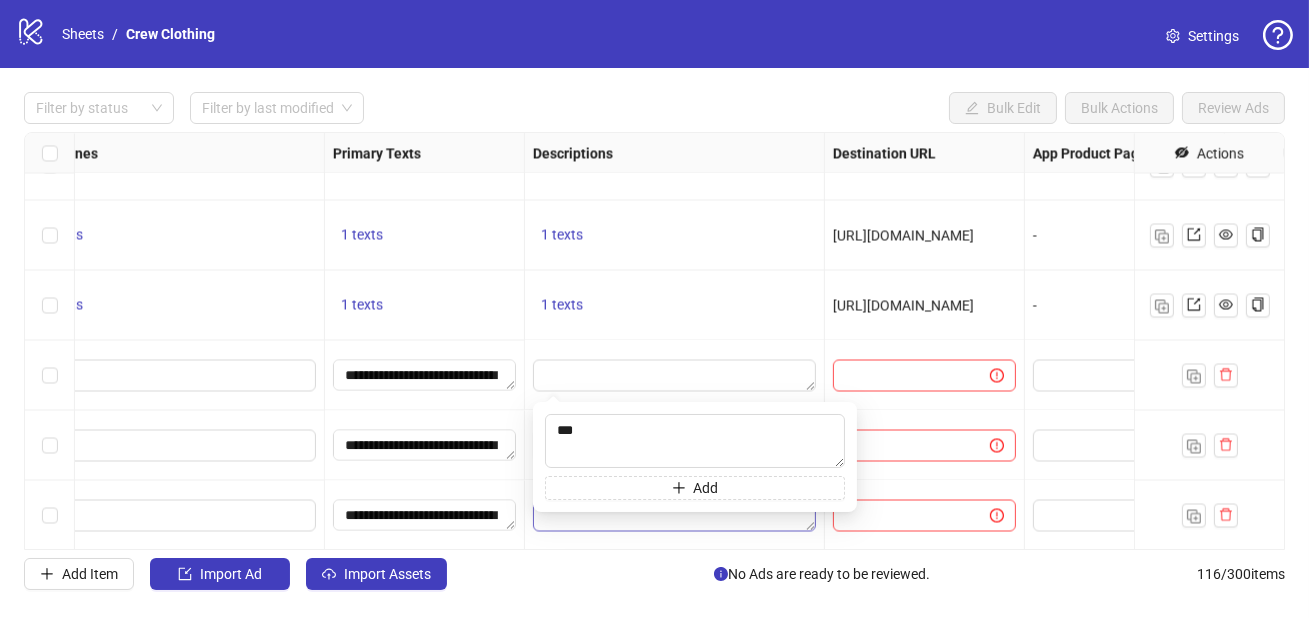 drag, startPoint x: 642, startPoint y: 336, endPoint x: 642, endPoint y: 500, distance: 164 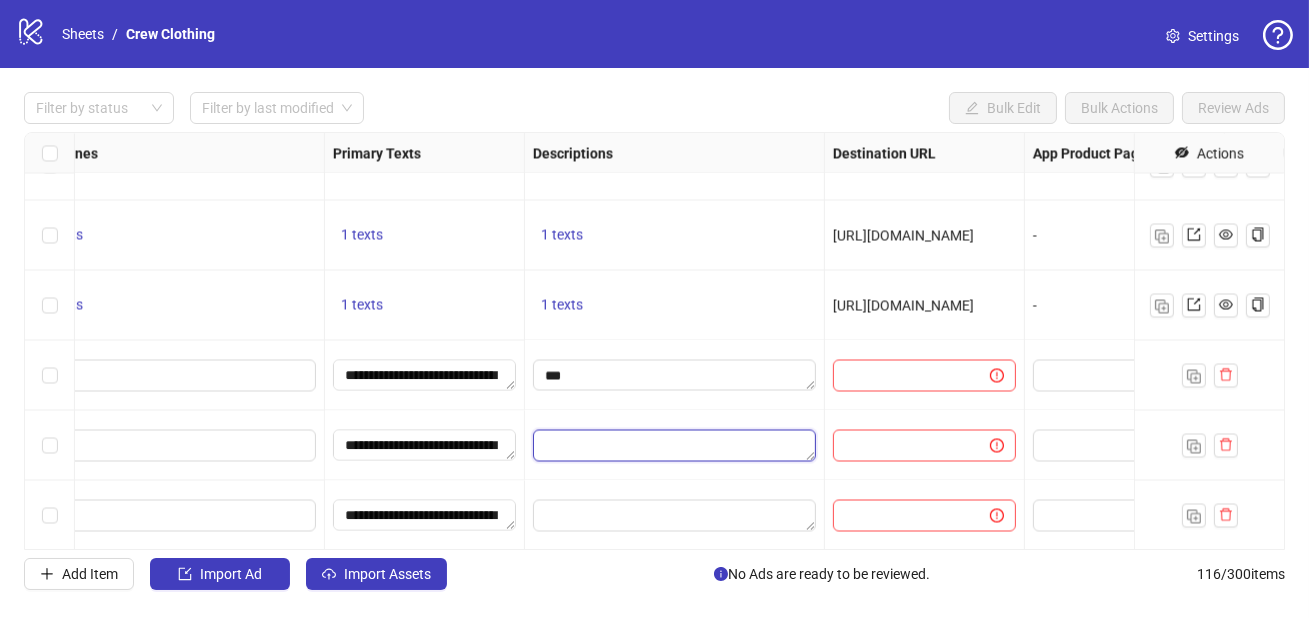 click at bounding box center [674, 445] 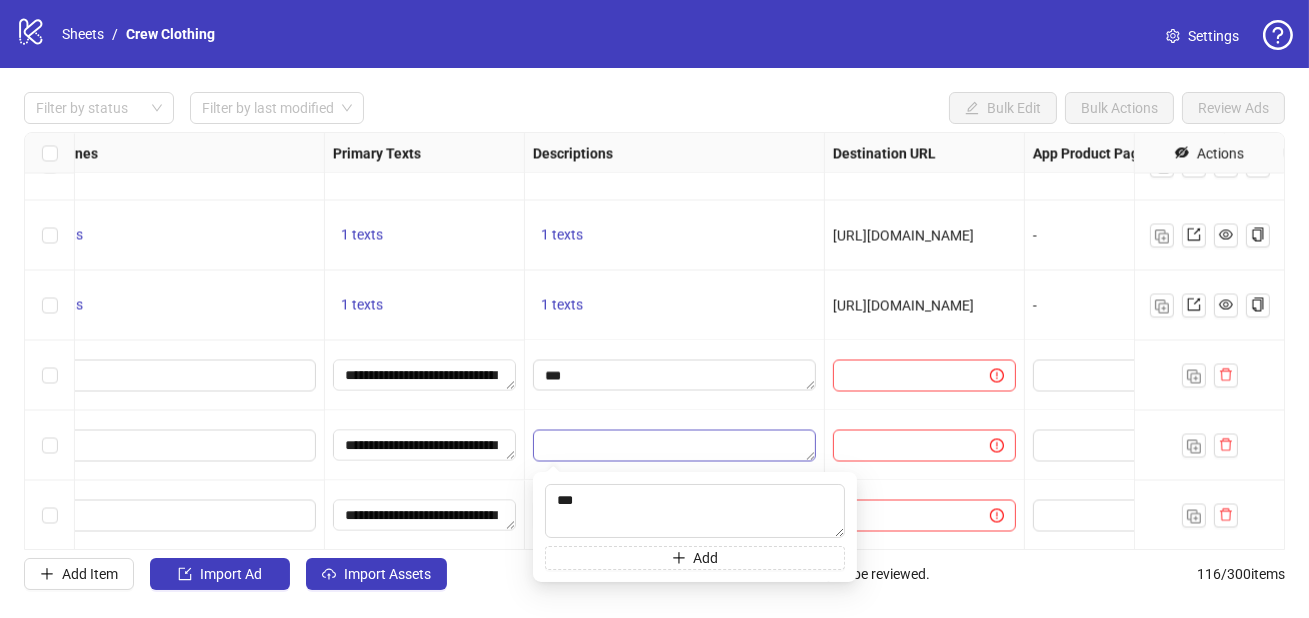 type 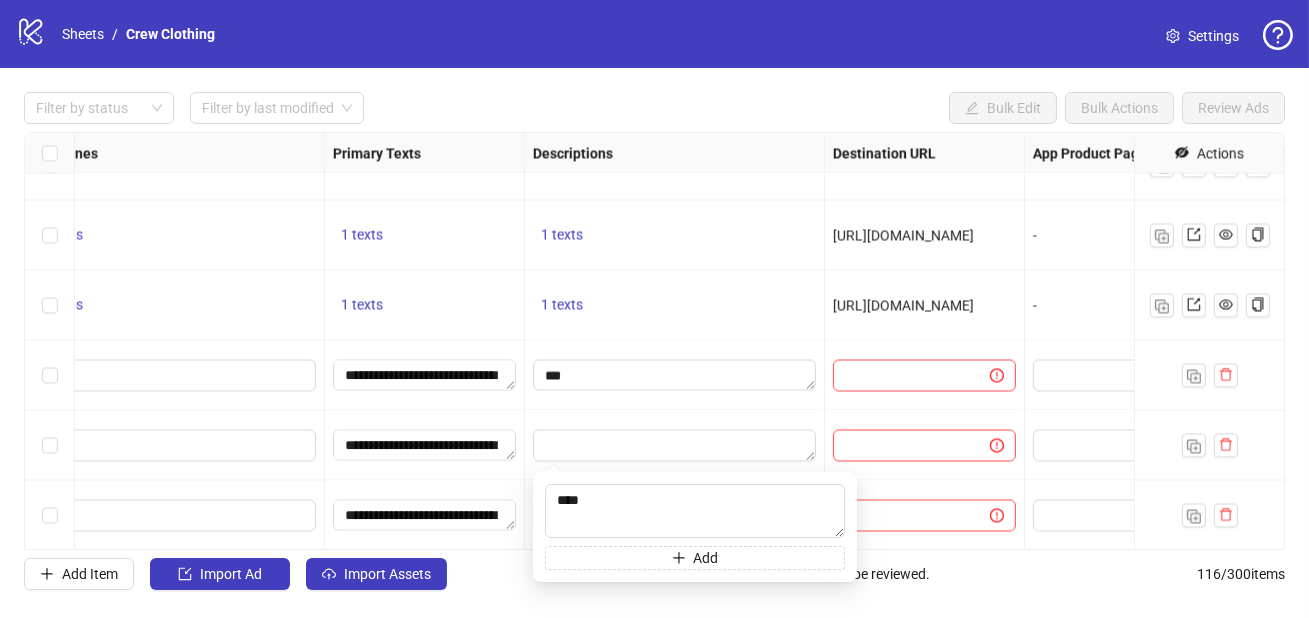 click at bounding box center (675, 445) 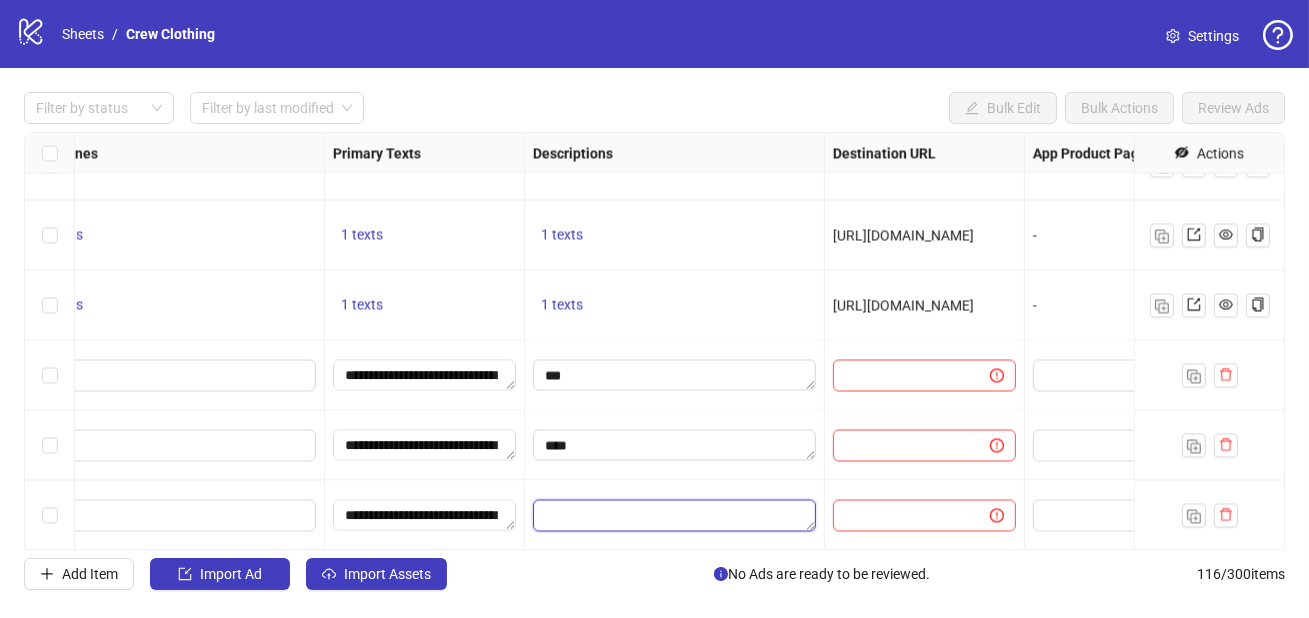 click at bounding box center [674, 515] 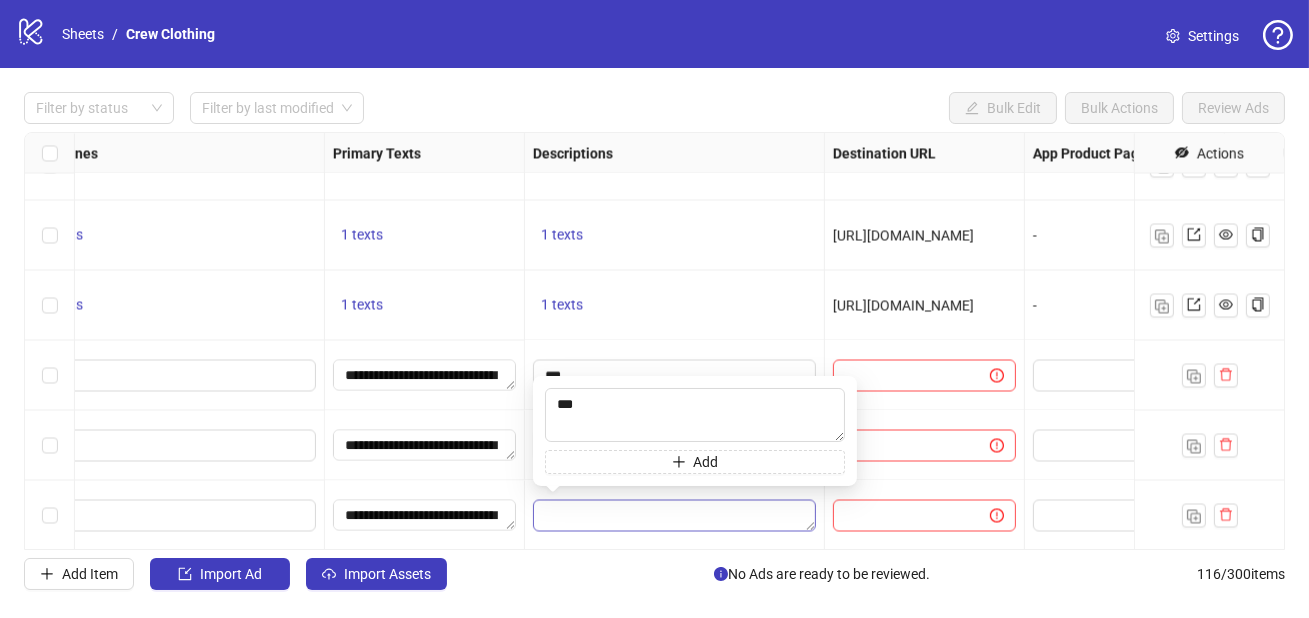 type 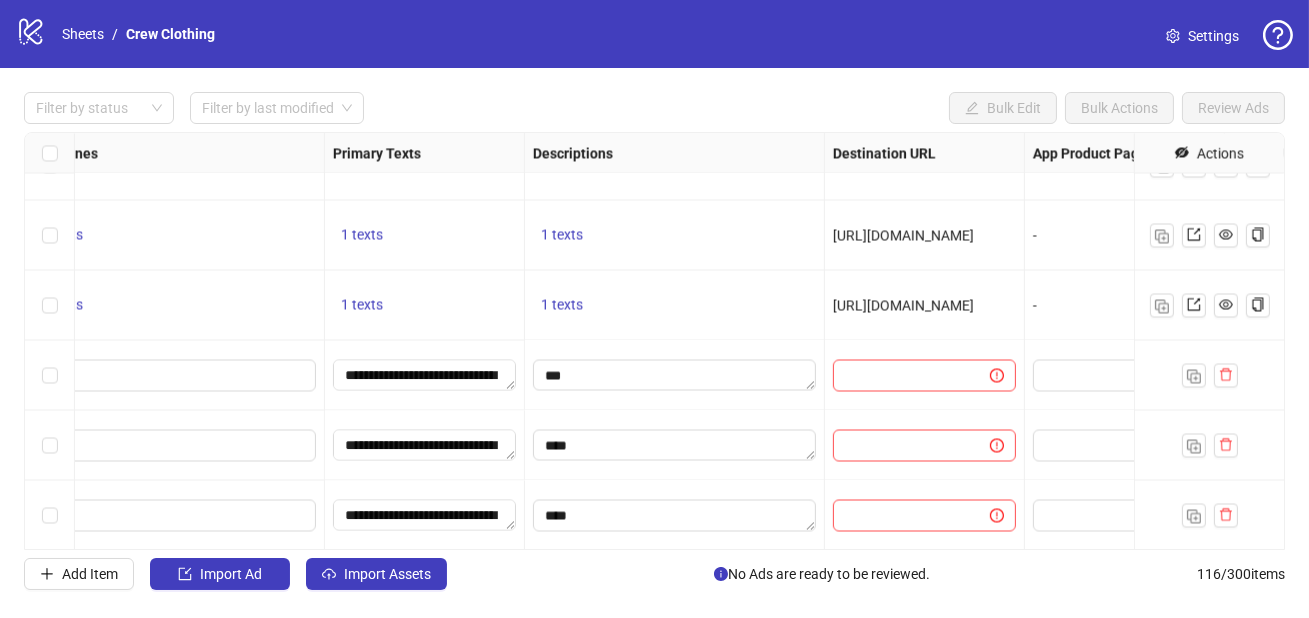 click at bounding box center (675, 375) 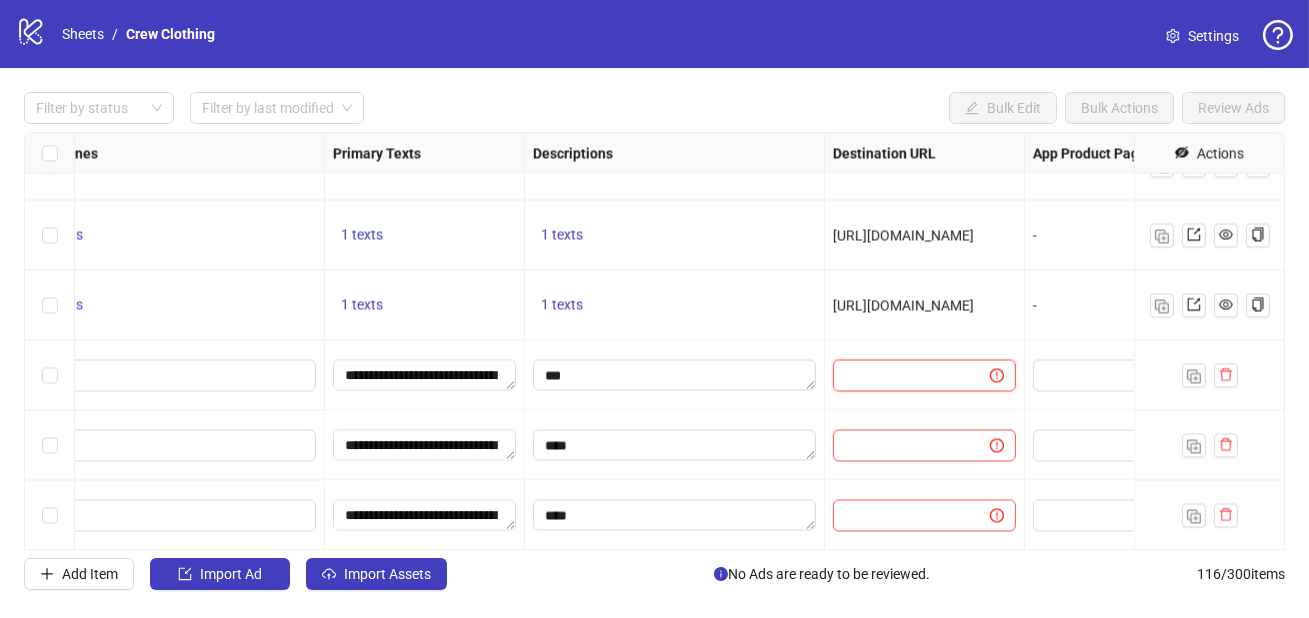 click at bounding box center (903, 375) 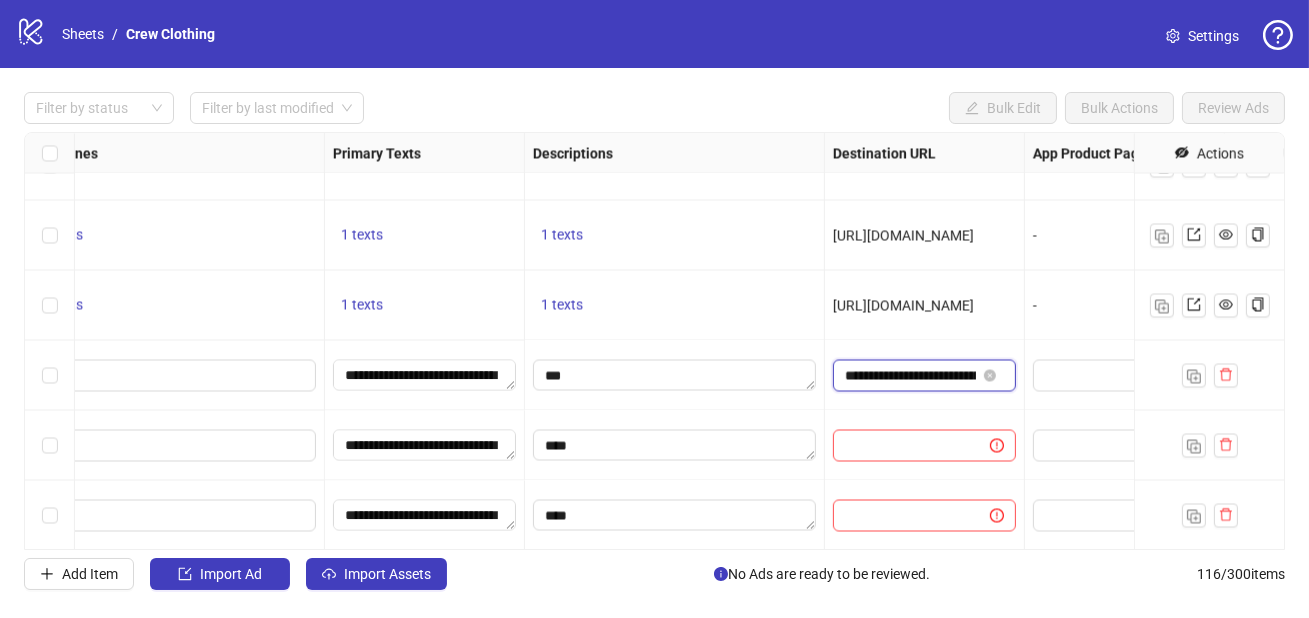 scroll, scrollTop: 0, scrollLeft: 258, axis: horizontal 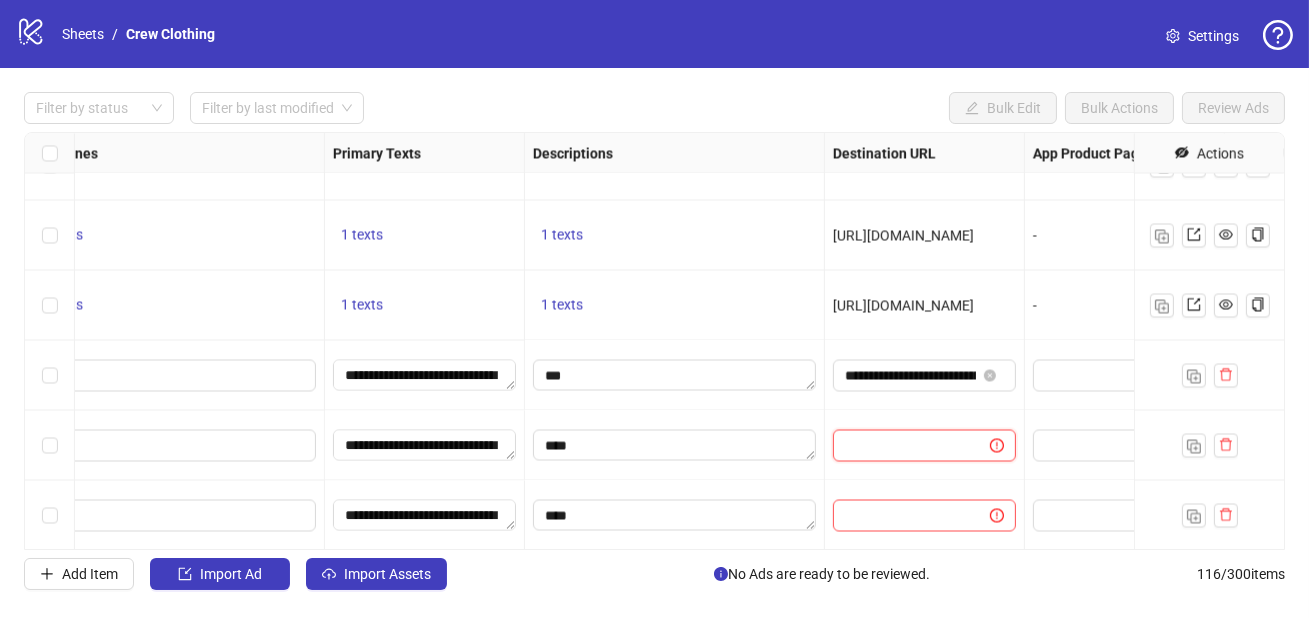 click at bounding box center [903, 445] 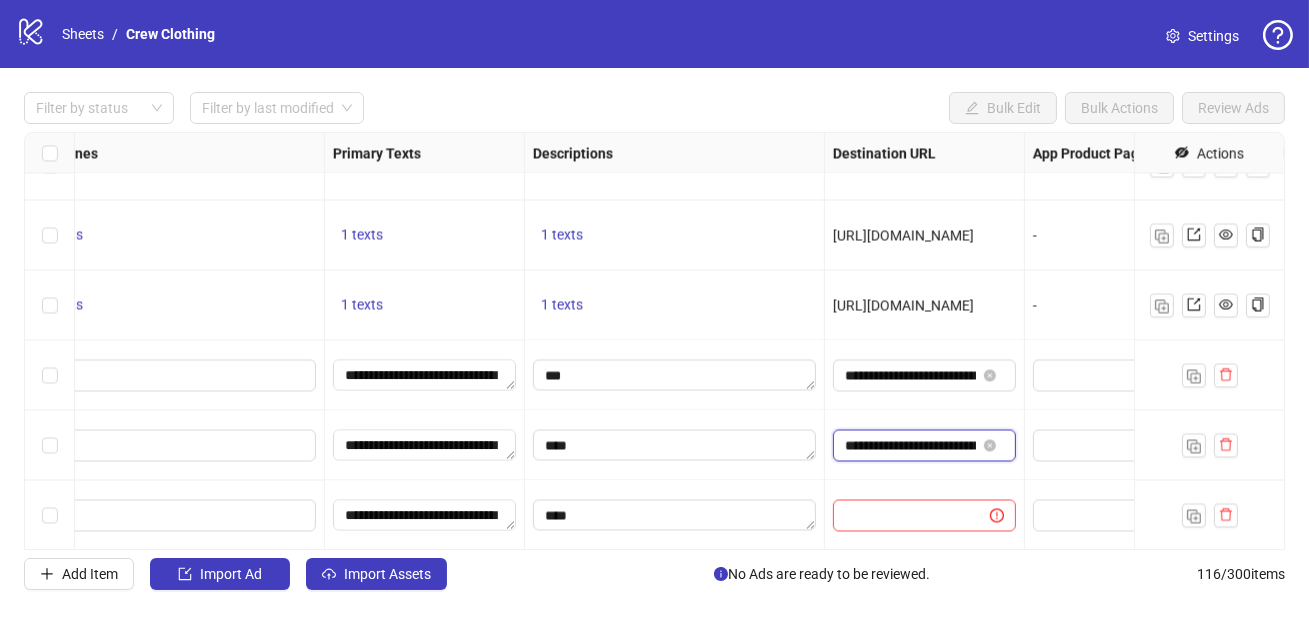 scroll, scrollTop: 0, scrollLeft: 258, axis: horizontal 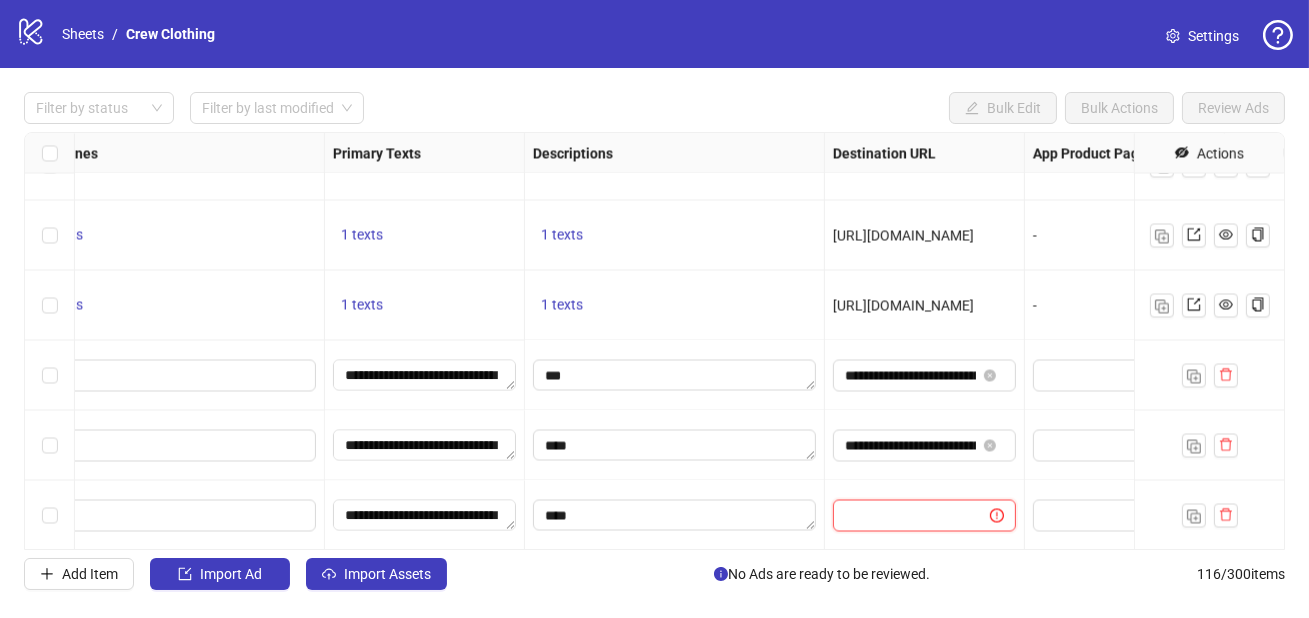 click at bounding box center (903, 515) 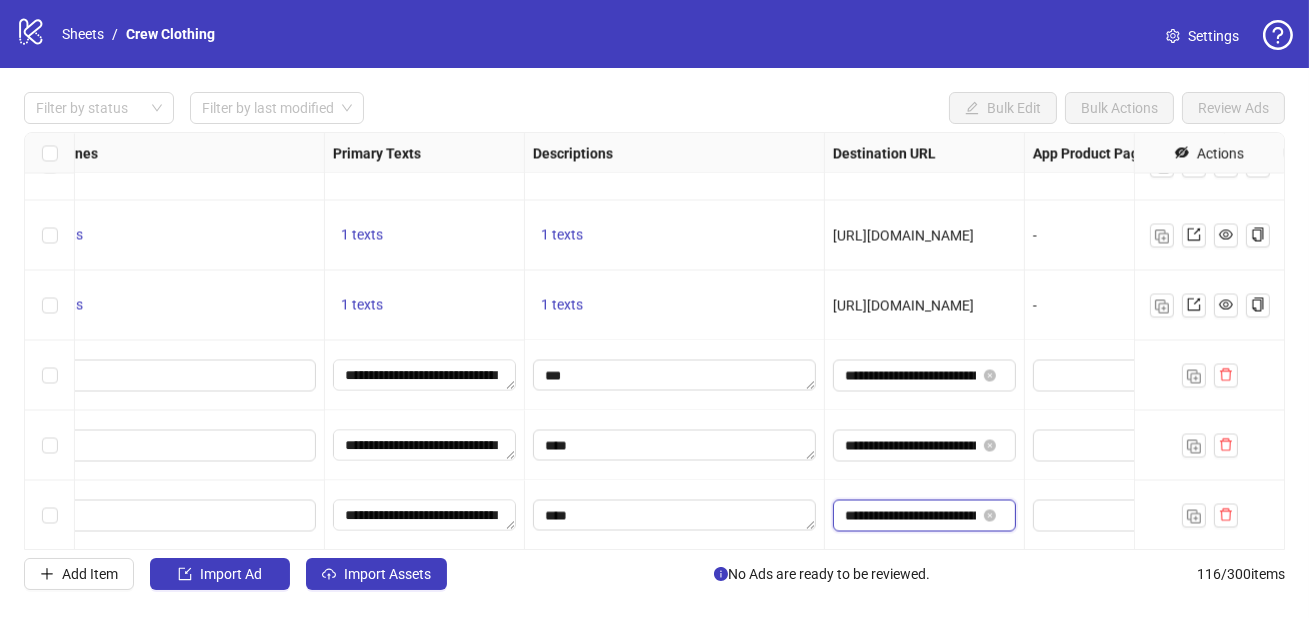 scroll, scrollTop: 0, scrollLeft: 480, axis: horizontal 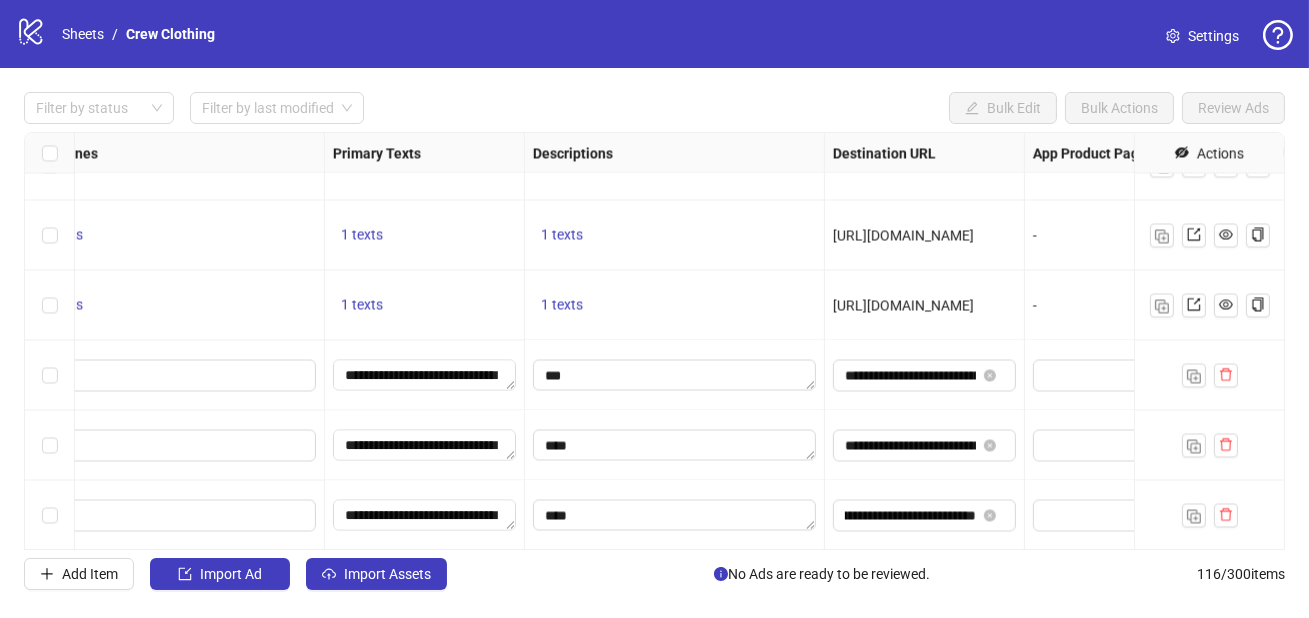 click on "**********" at bounding box center [925, 515] 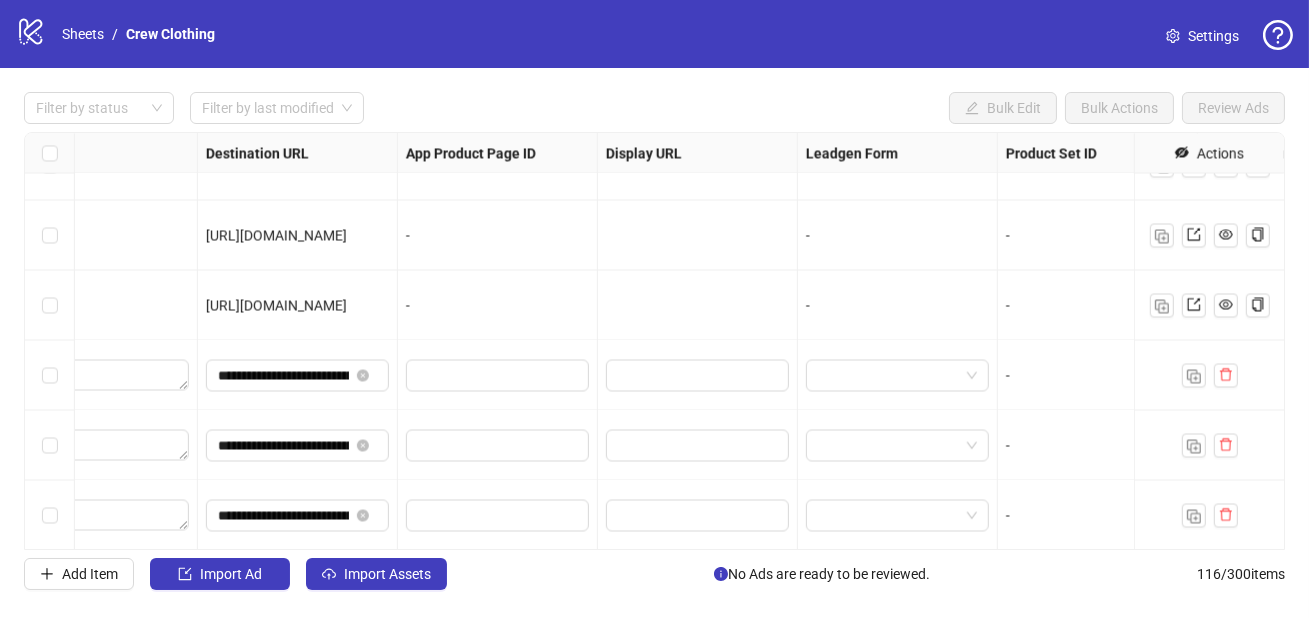scroll, scrollTop: 7743, scrollLeft: 2010, axis: both 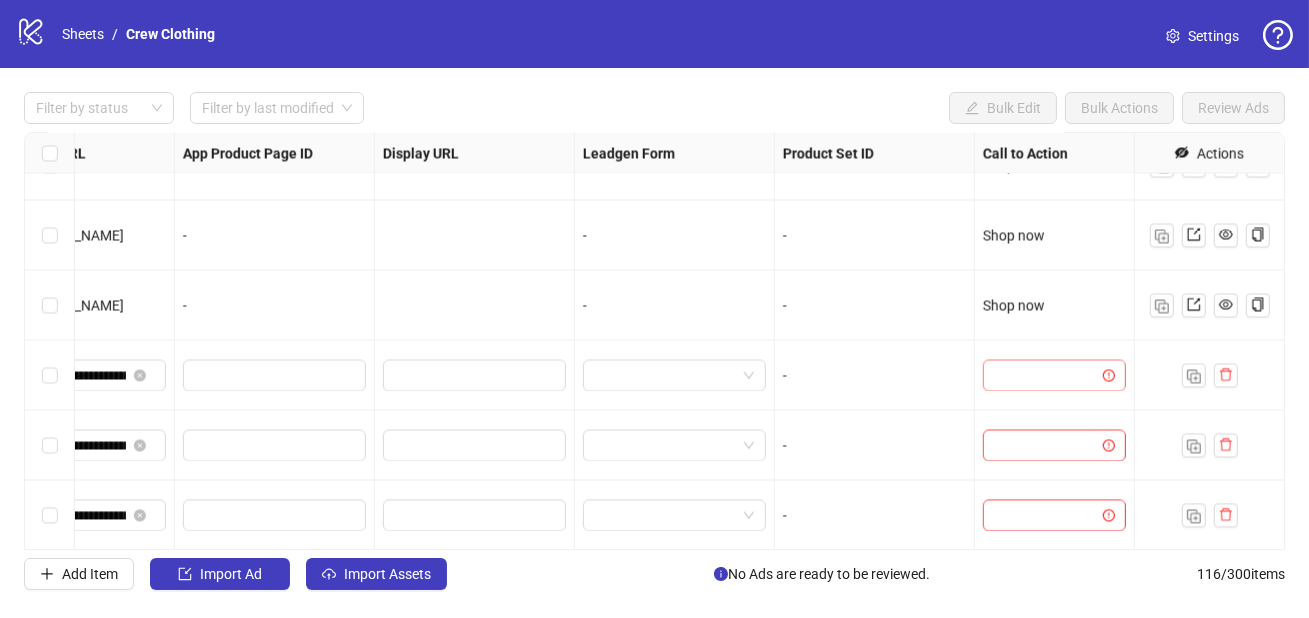 click at bounding box center (1045, 375) 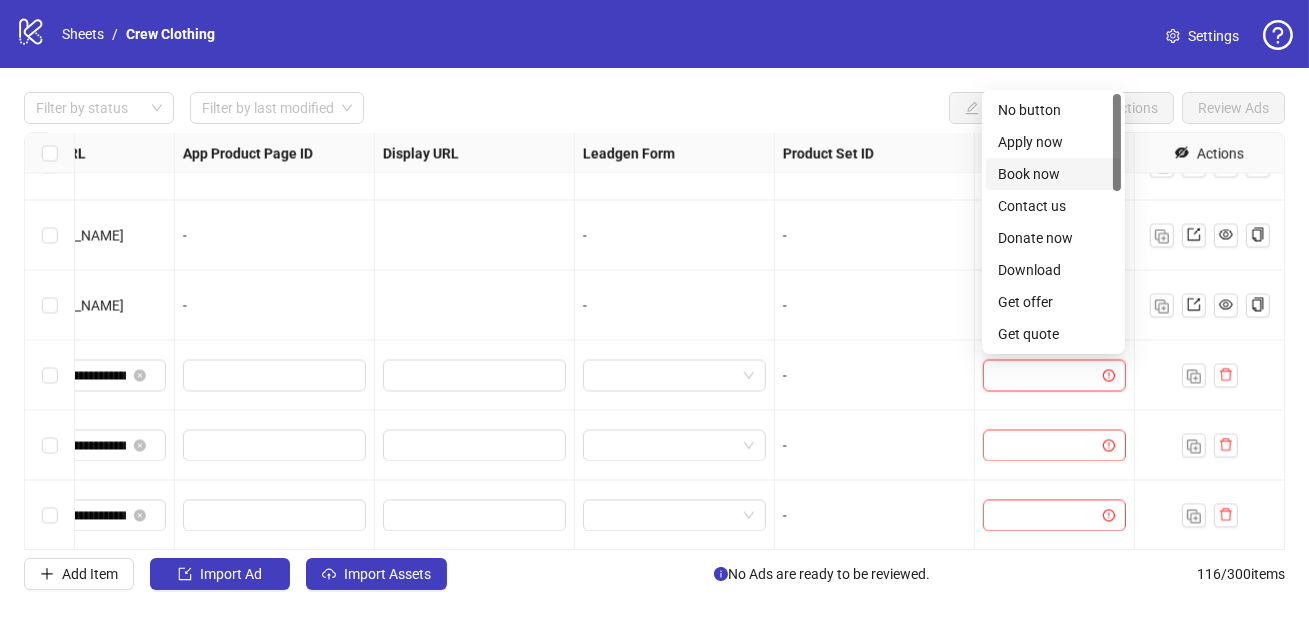 scroll, scrollTop: 415, scrollLeft: 0, axis: vertical 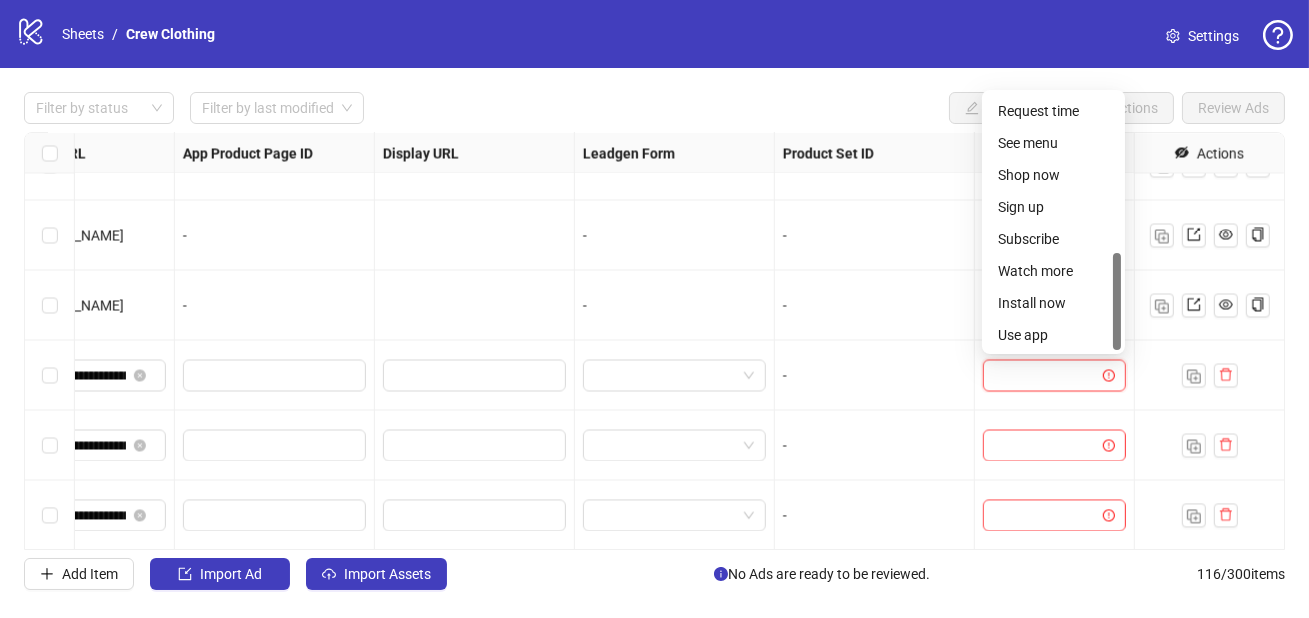 click on "Shop now" at bounding box center [1053, 175] 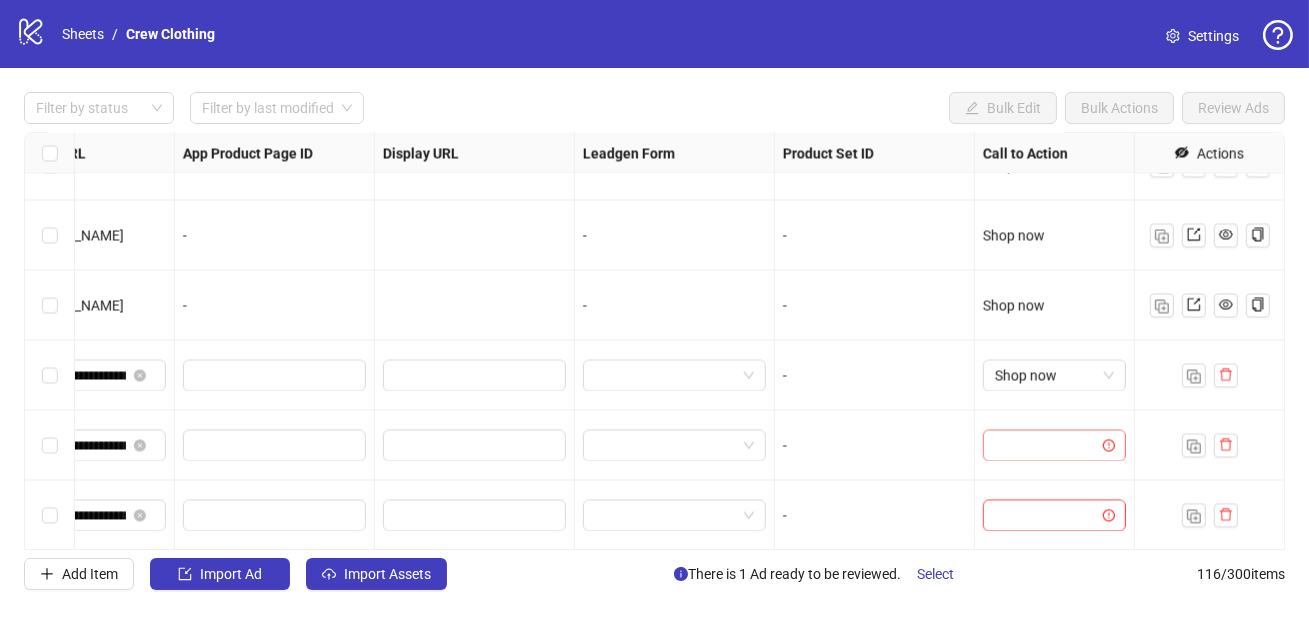 click at bounding box center [1045, 445] 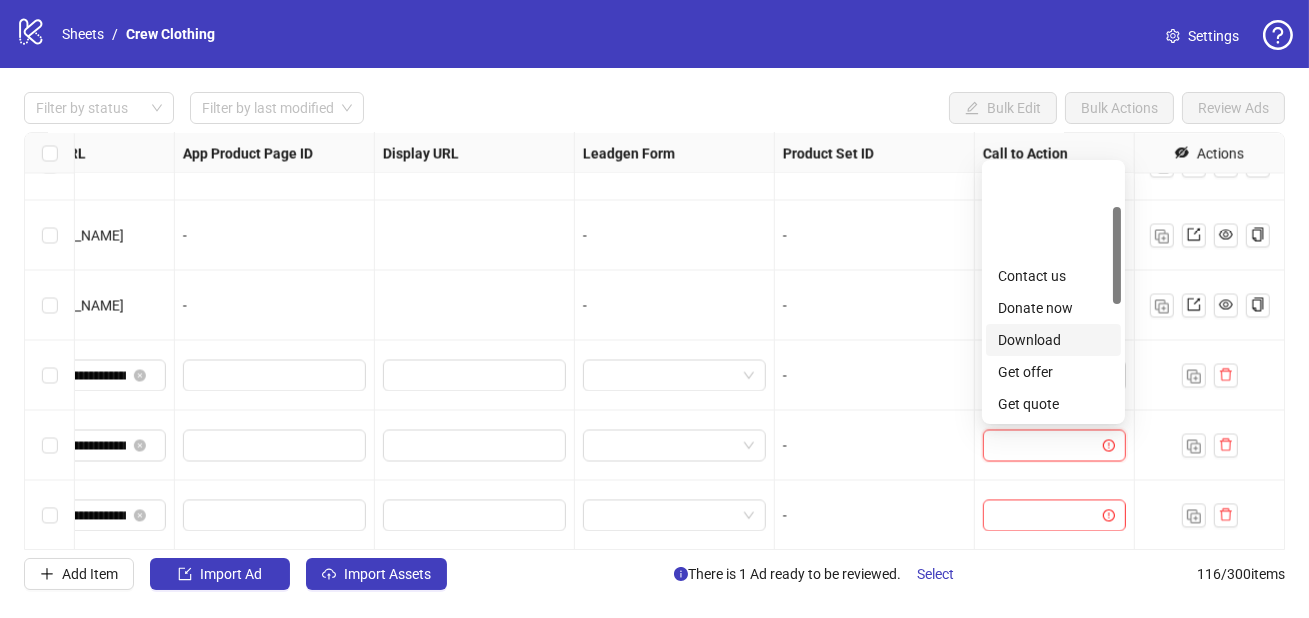 scroll, scrollTop: 415, scrollLeft: 0, axis: vertical 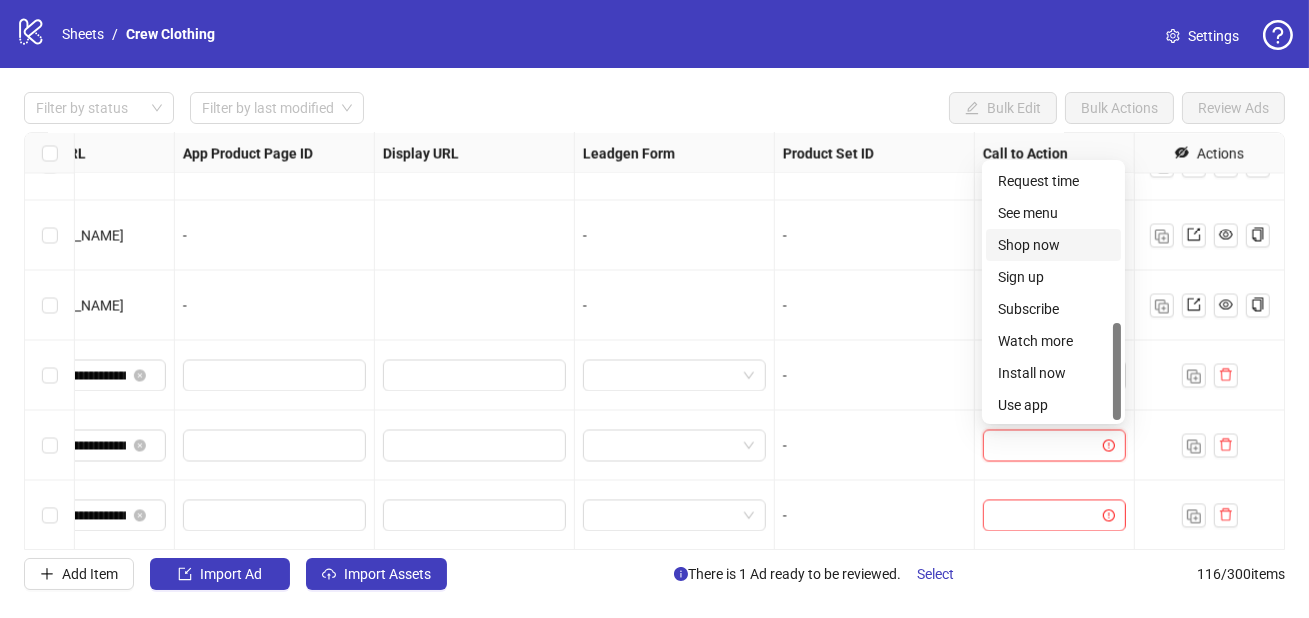 click on "Shop now" at bounding box center (1053, 245) 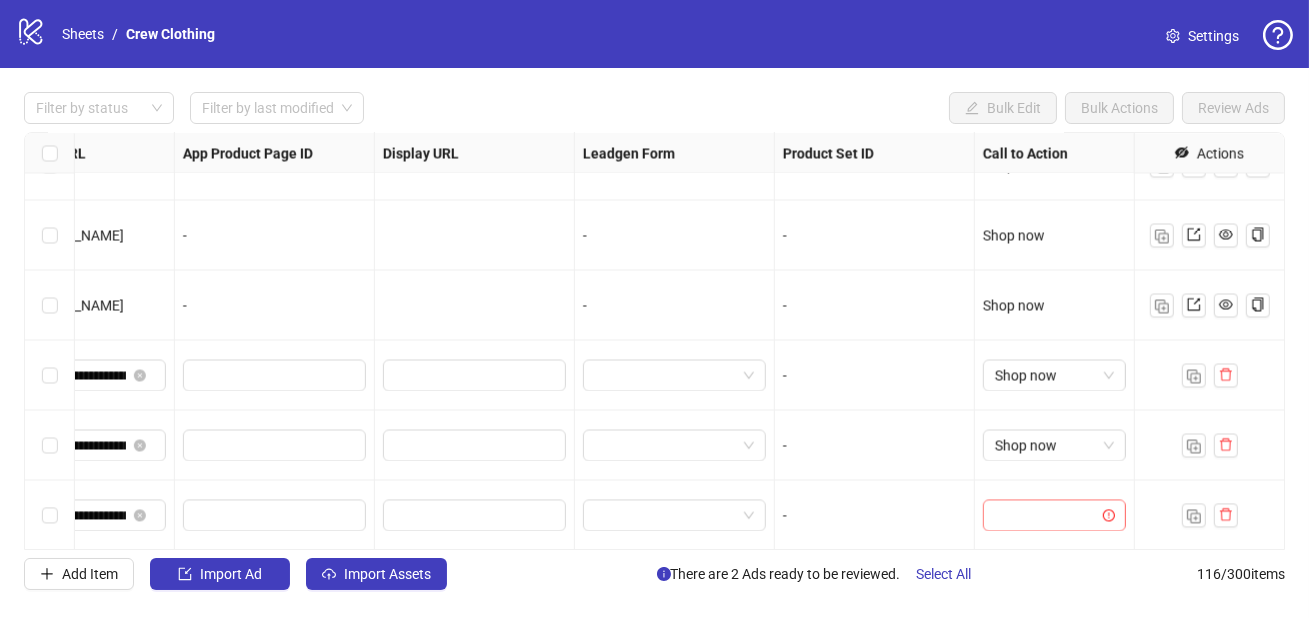click at bounding box center [1045, 515] 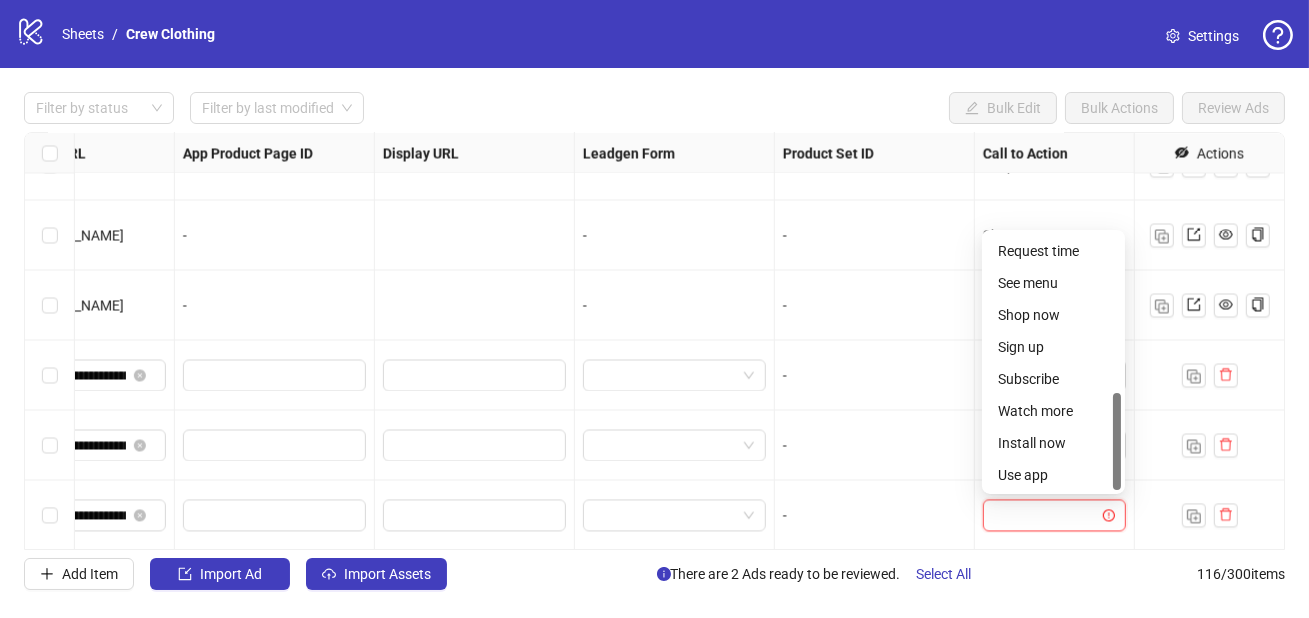 scroll, scrollTop: 415, scrollLeft: 0, axis: vertical 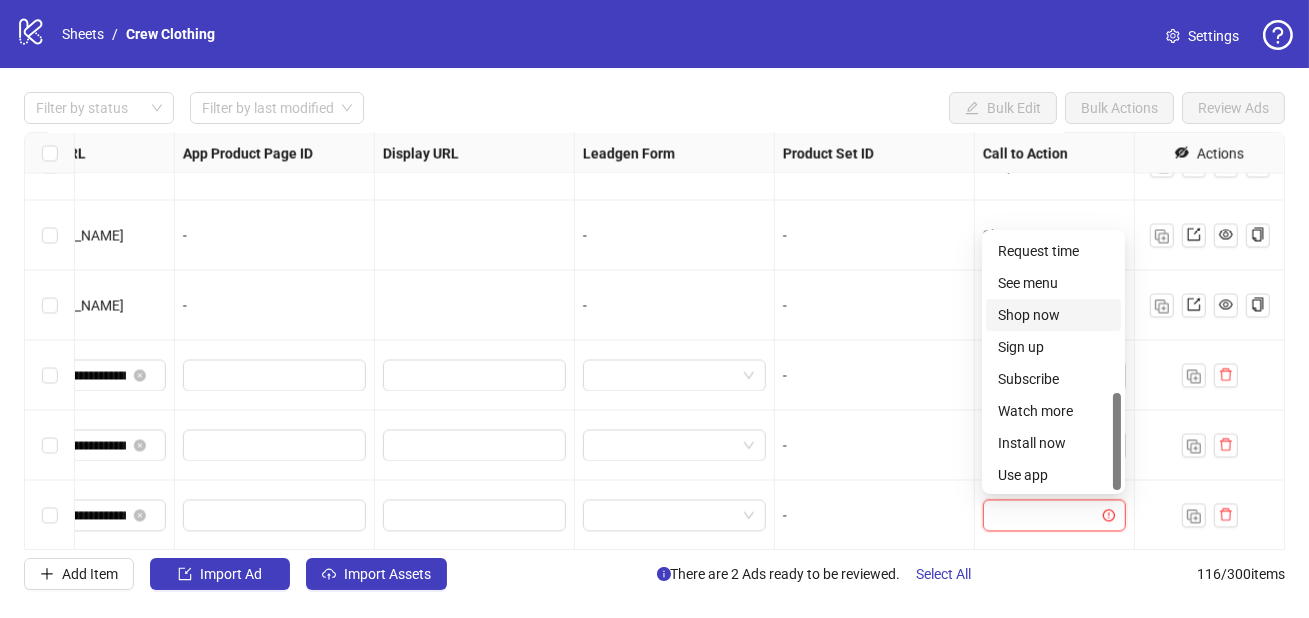 click on "Shop now" at bounding box center (1053, 315) 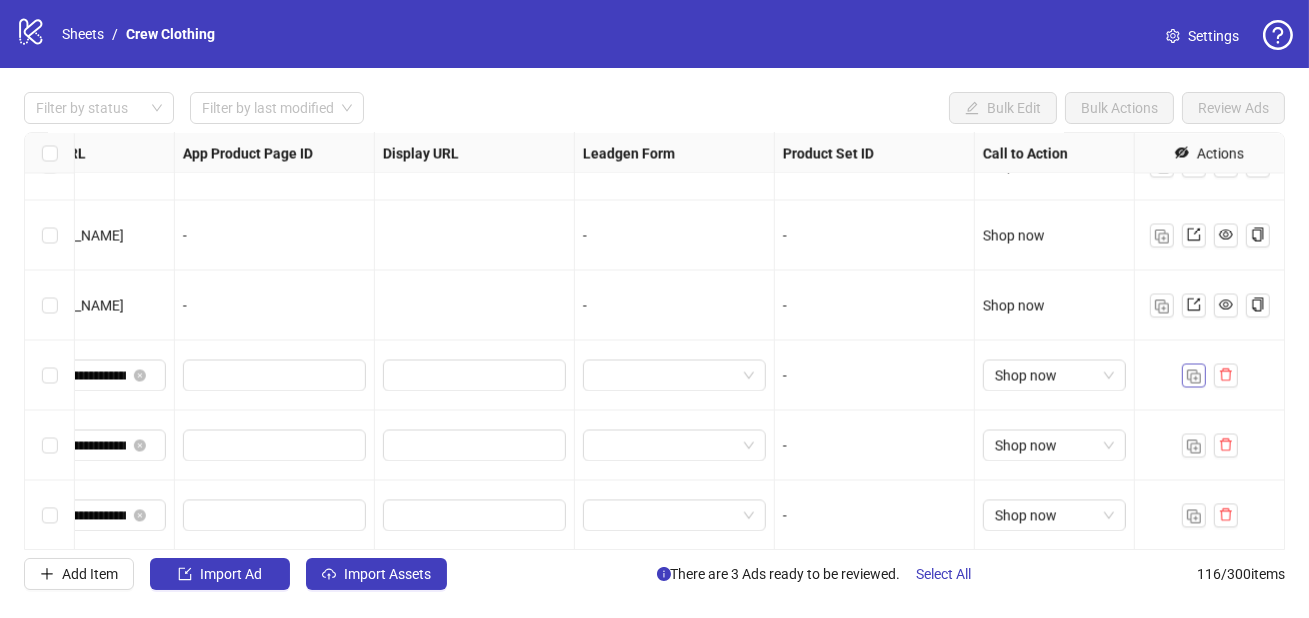 click at bounding box center [1194, 376] 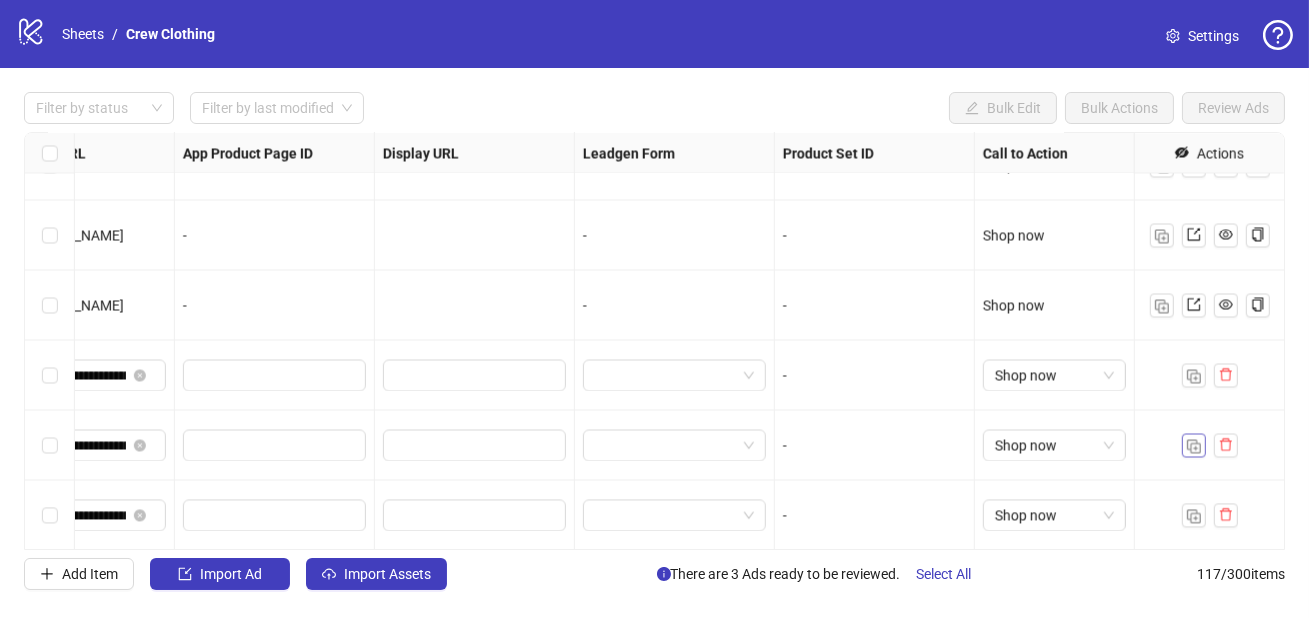 click at bounding box center (1194, 446) 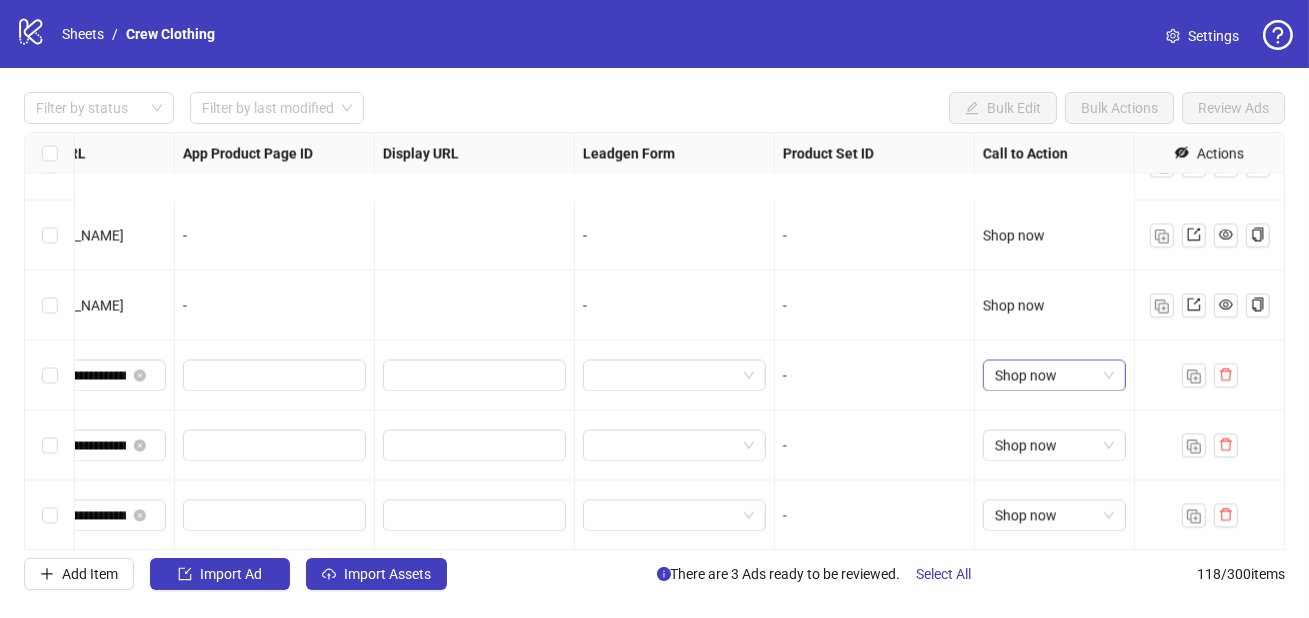 scroll, scrollTop: 7883, scrollLeft: 2010, axis: both 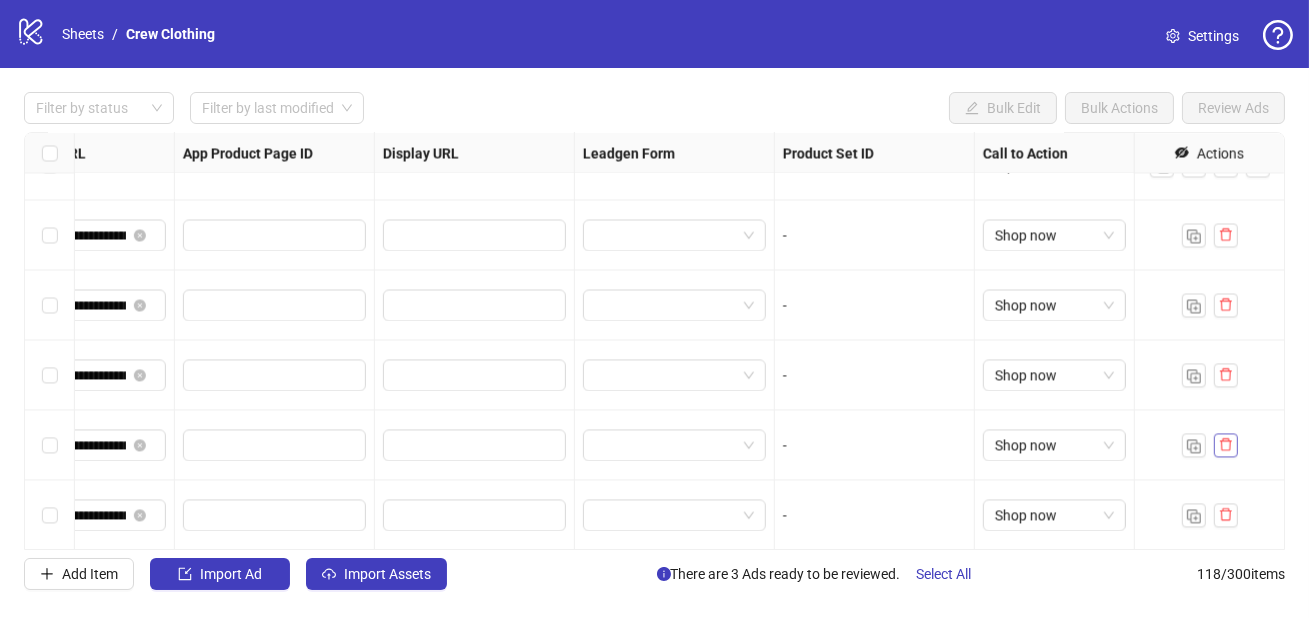 click 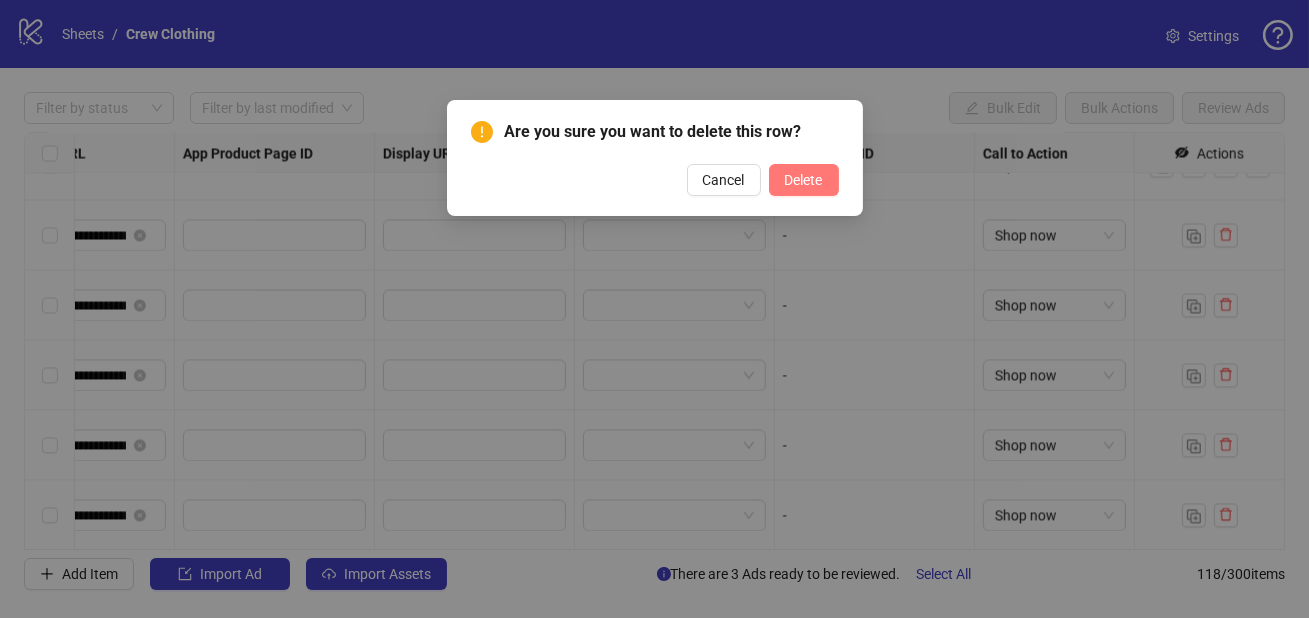 click on "Delete" at bounding box center [804, 180] 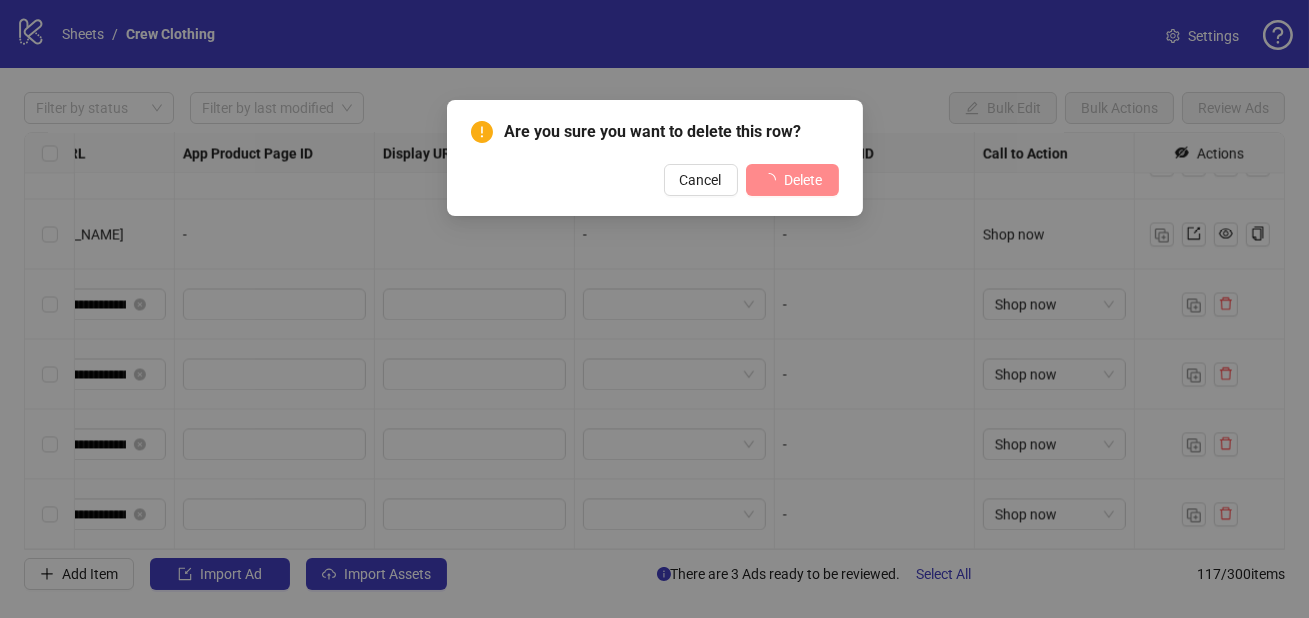 scroll, scrollTop: 7813, scrollLeft: 2010, axis: both 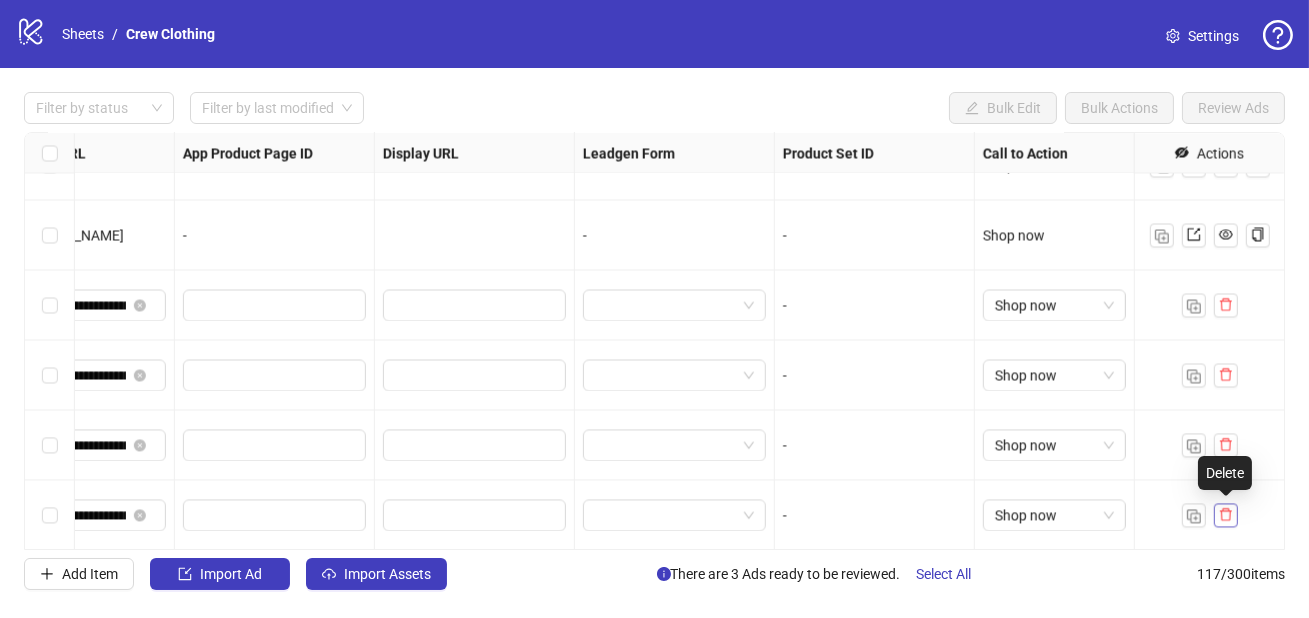 click 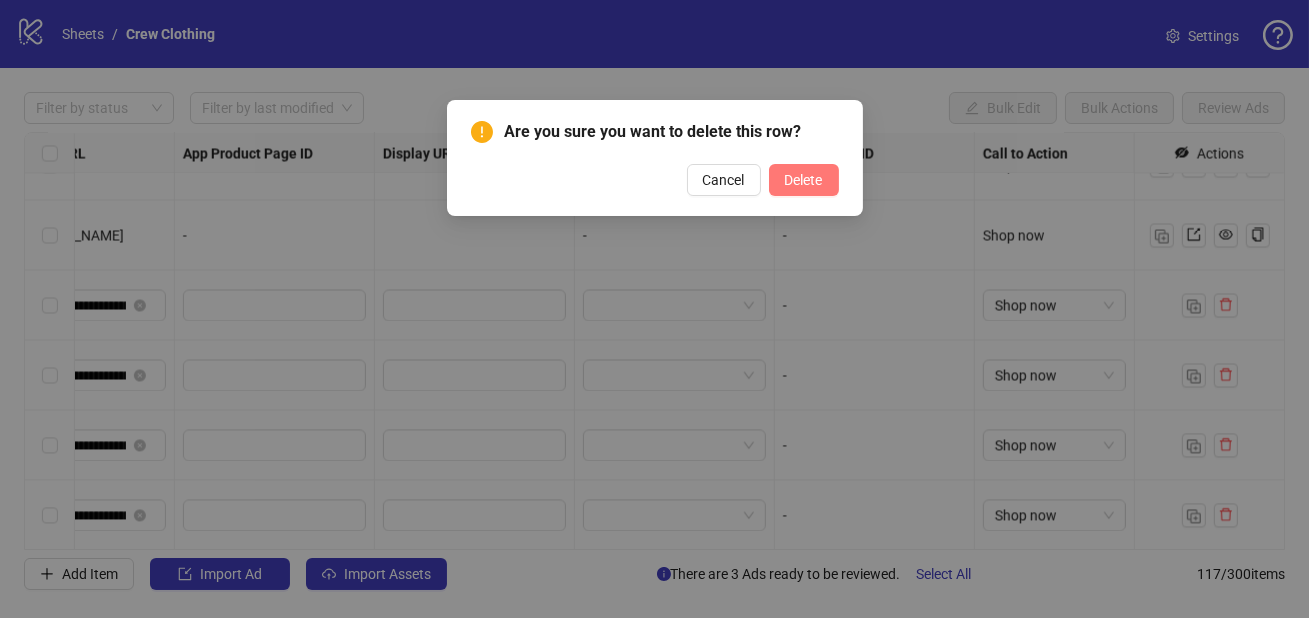 click on "Delete" at bounding box center (804, 180) 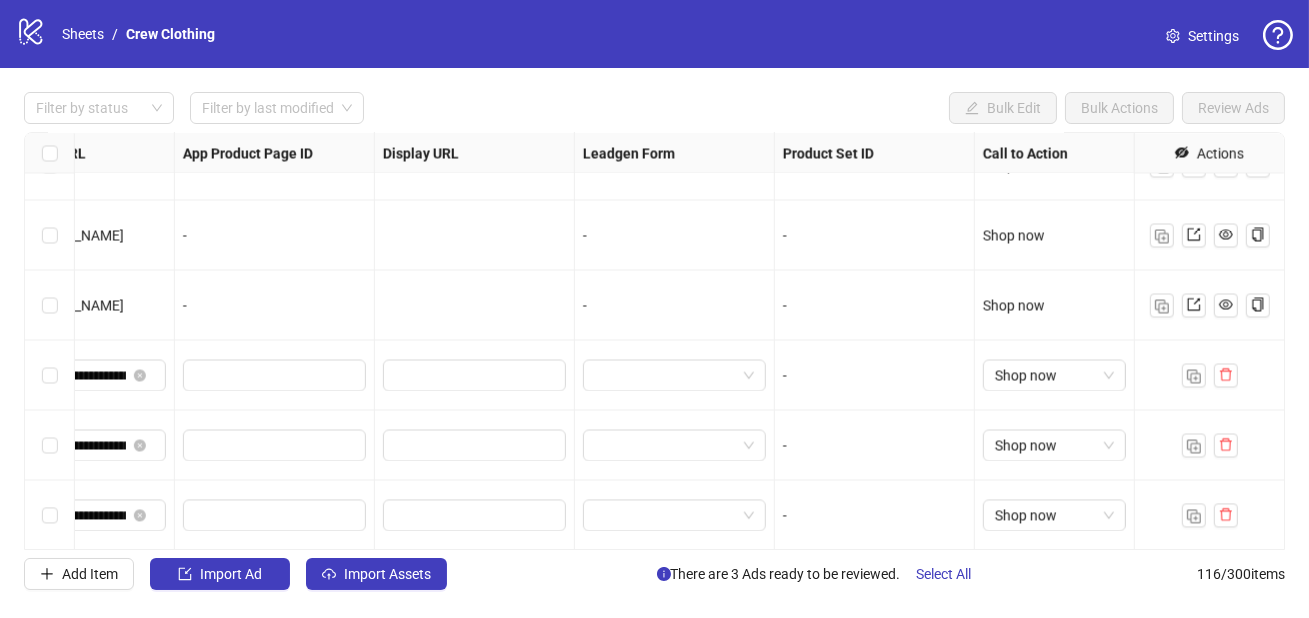 scroll, scrollTop: 7743, scrollLeft: 0, axis: vertical 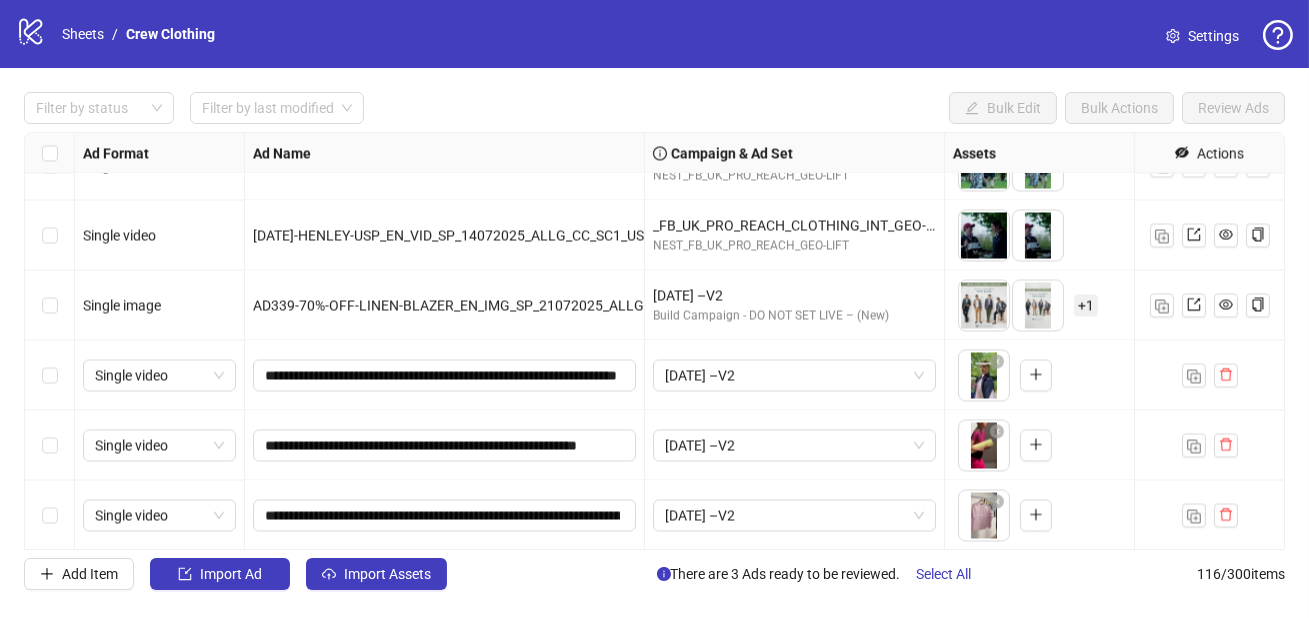 click at bounding box center (50, 375) 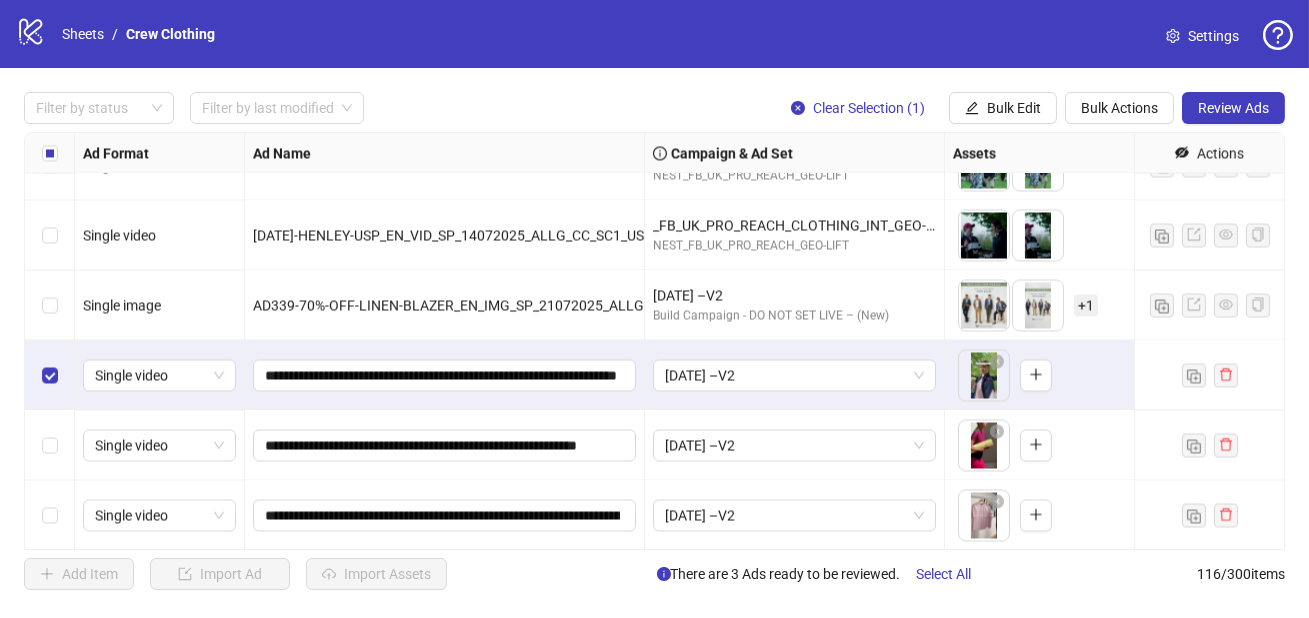 click at bounding box center [50, 445] 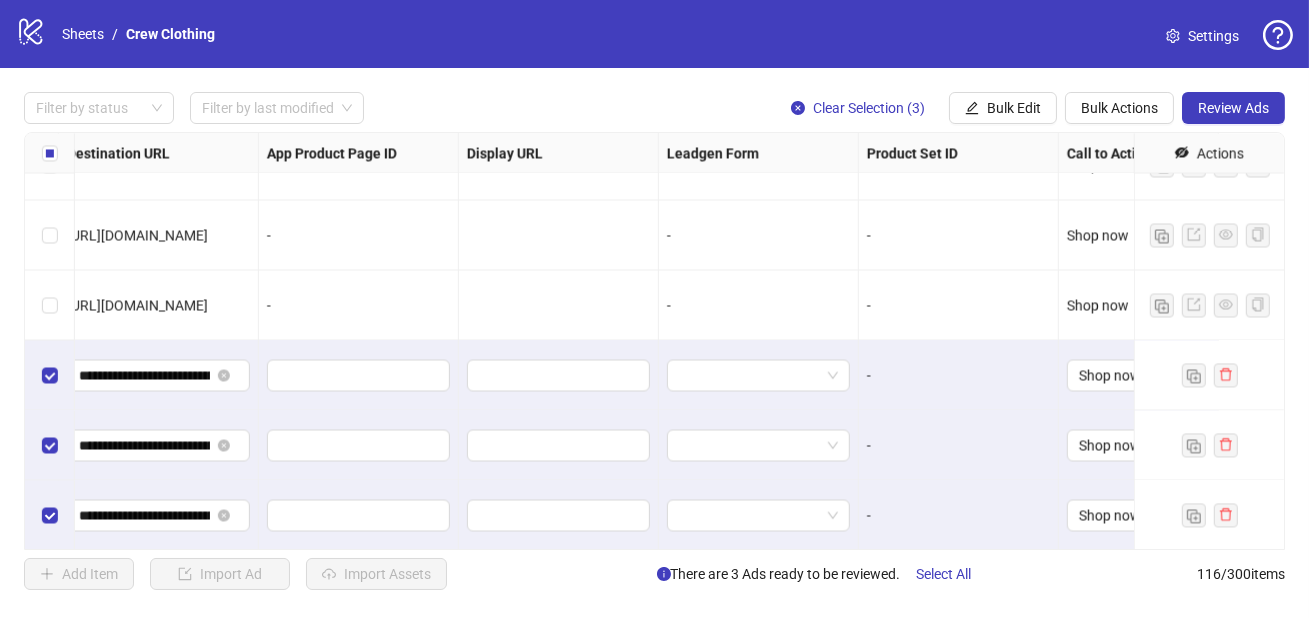 scroll, scrollTop: 7743, scrollLeft: 2010, axis: both 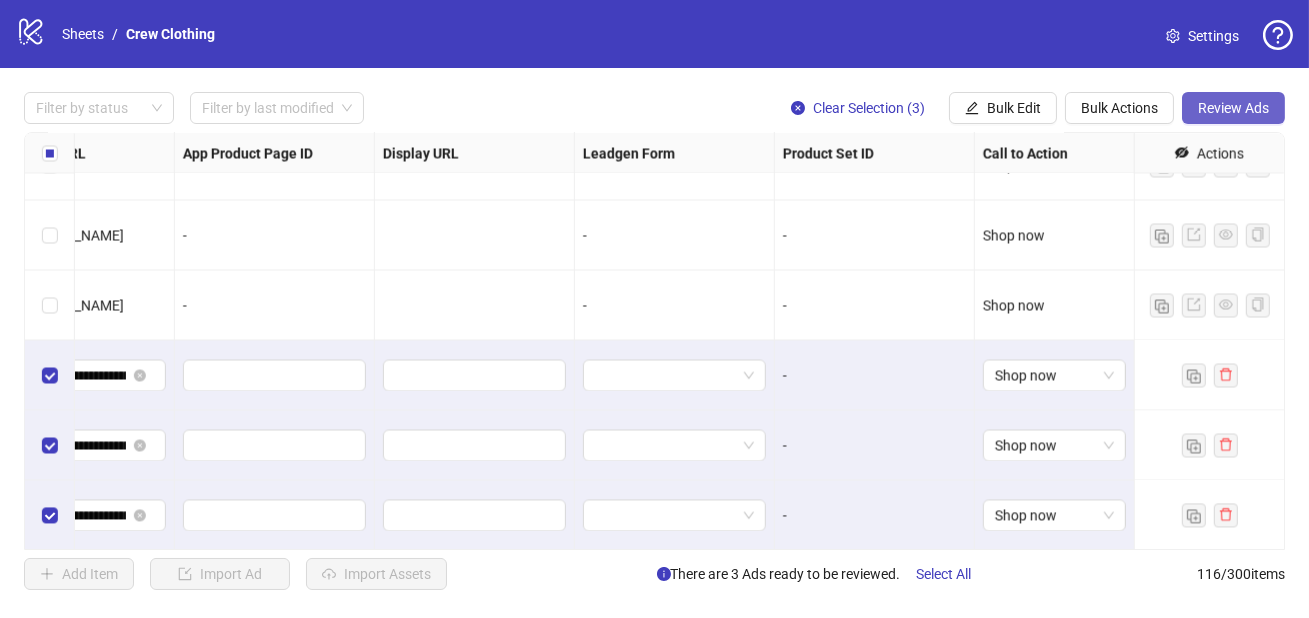click on "Review Ads" at bounding box center (1233, 108) 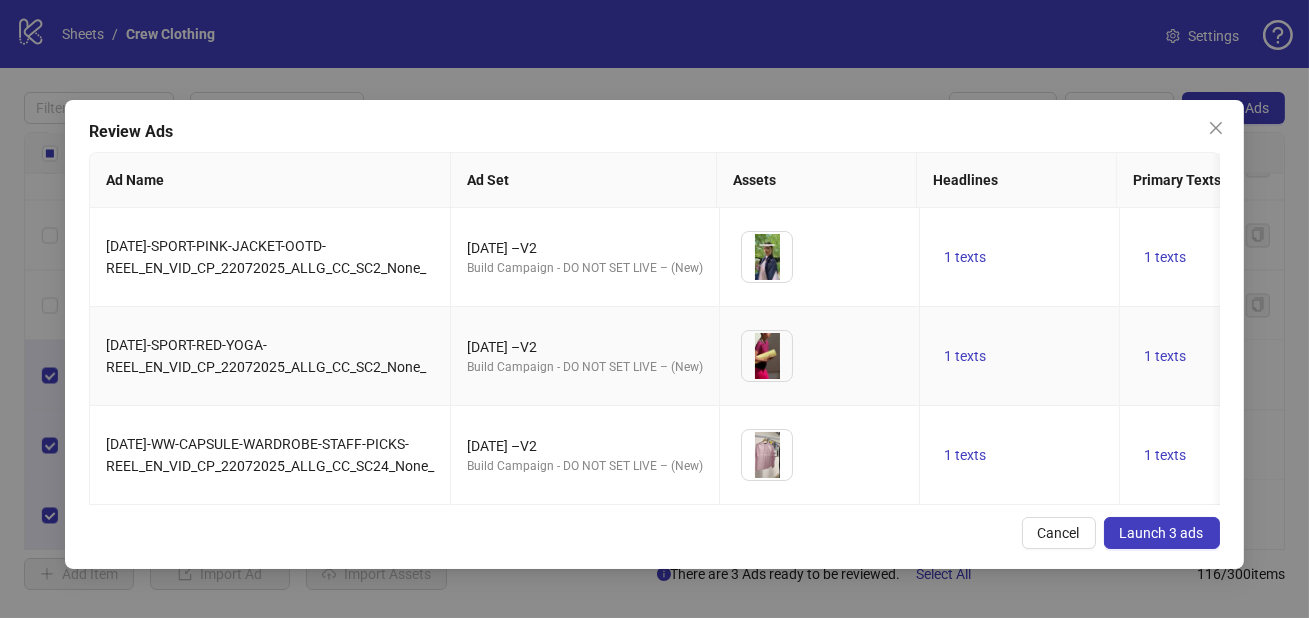 scroll, scrollTop: 0, scrollLeft: 200, axis: horizontal 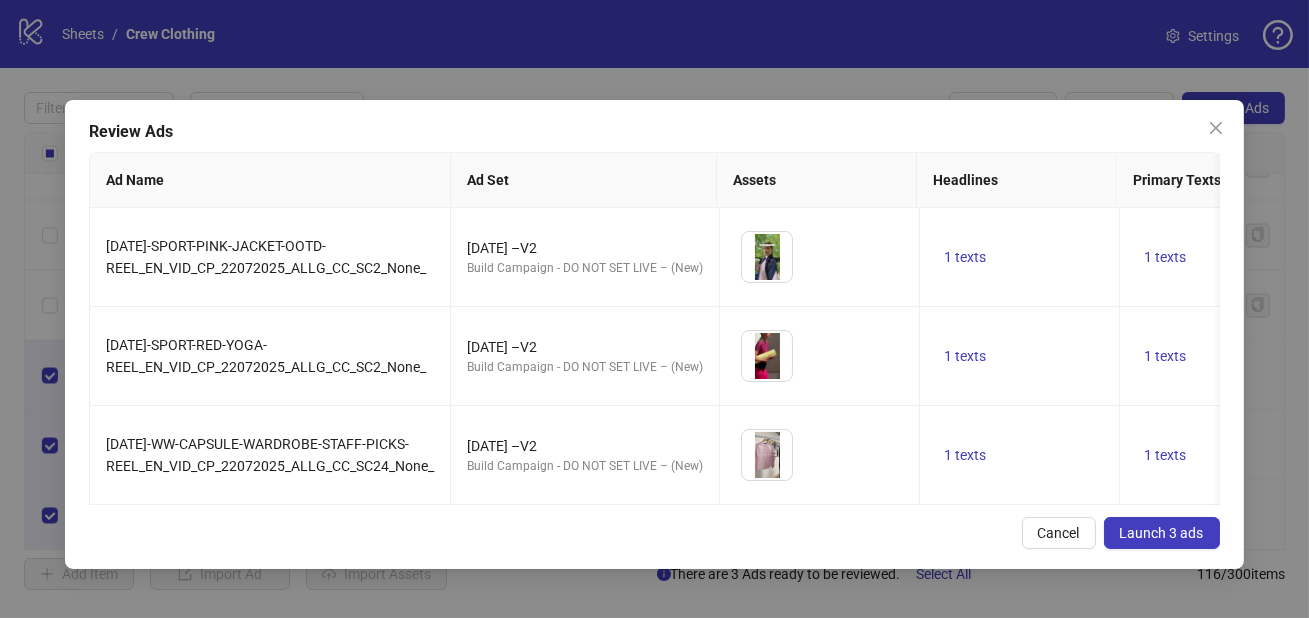 click on "Launch 3 ads" at bounding box center [1162, 533] 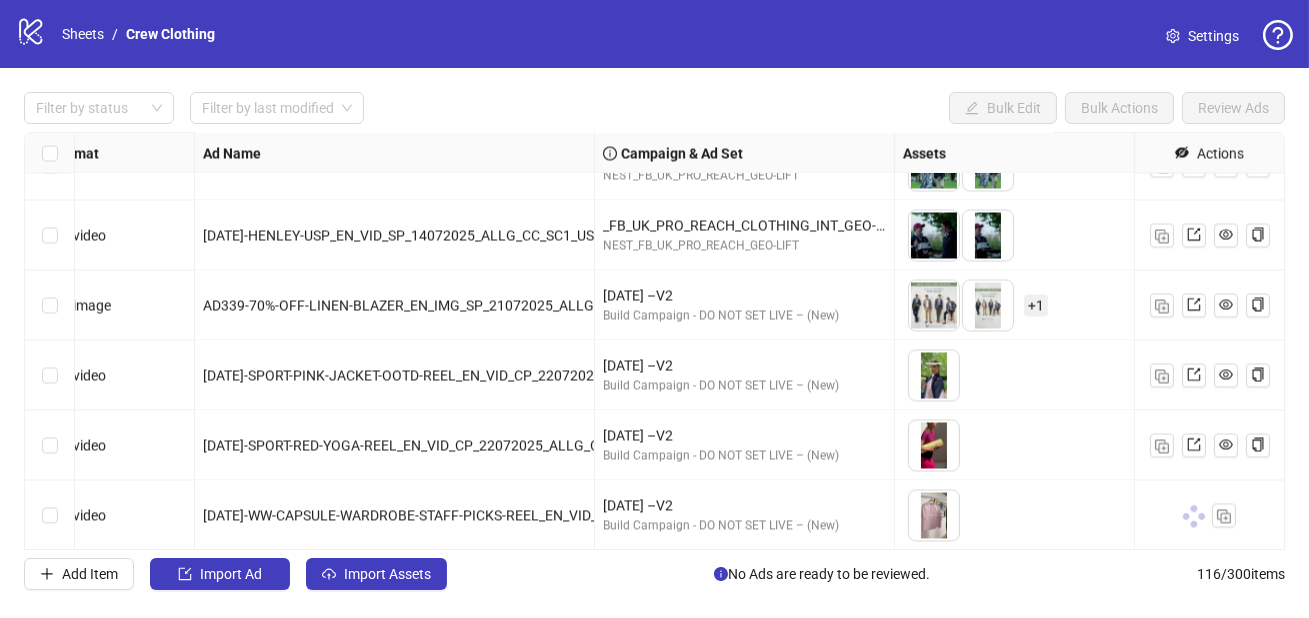 scroll, scrollTop: 7743, scrollLeft: 150, axis: both 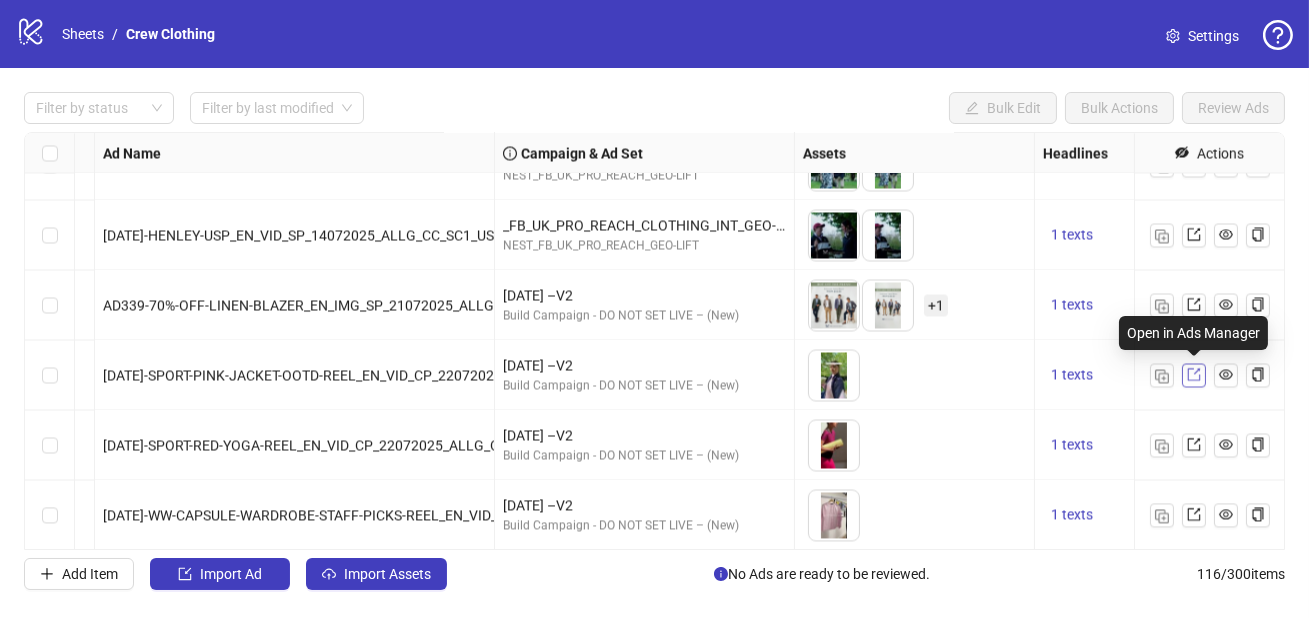click 